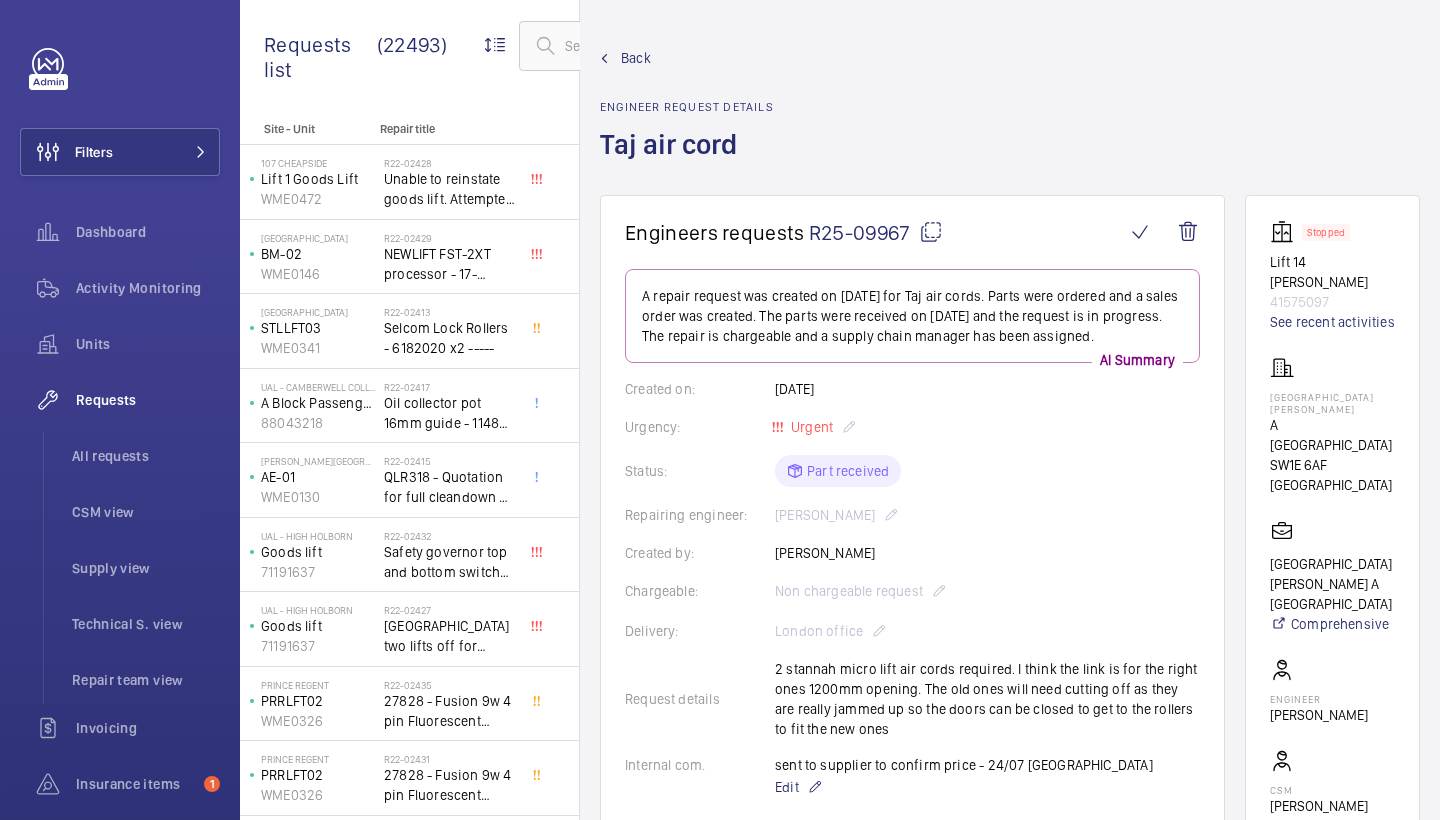 scroll, scrollTop: 0, scrollLeft: 0, axis: both 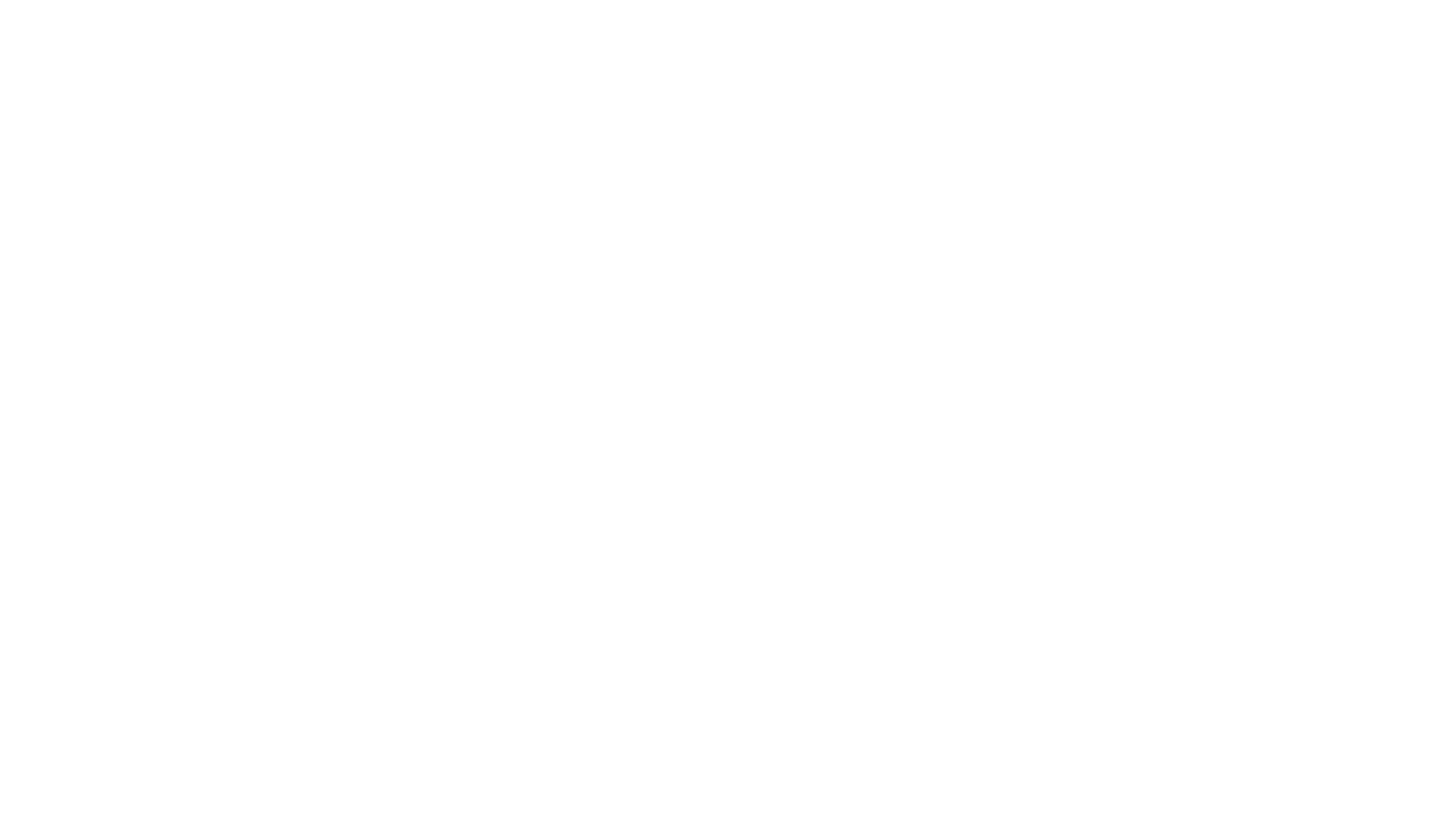 click at bounding box center [720, 0] 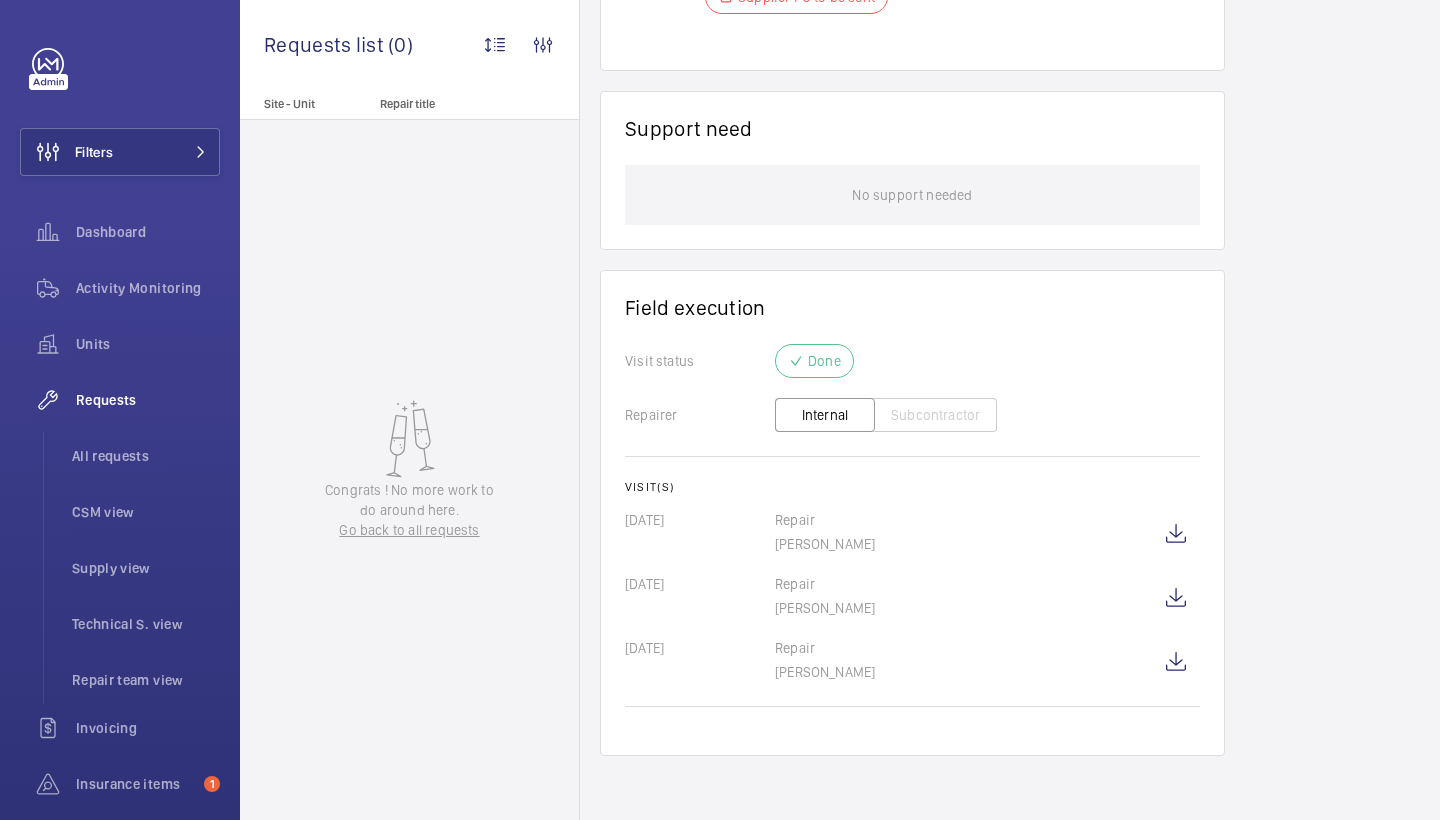 scroll, scrollTop: 1402, scrollLeft: 0, axis: vertical 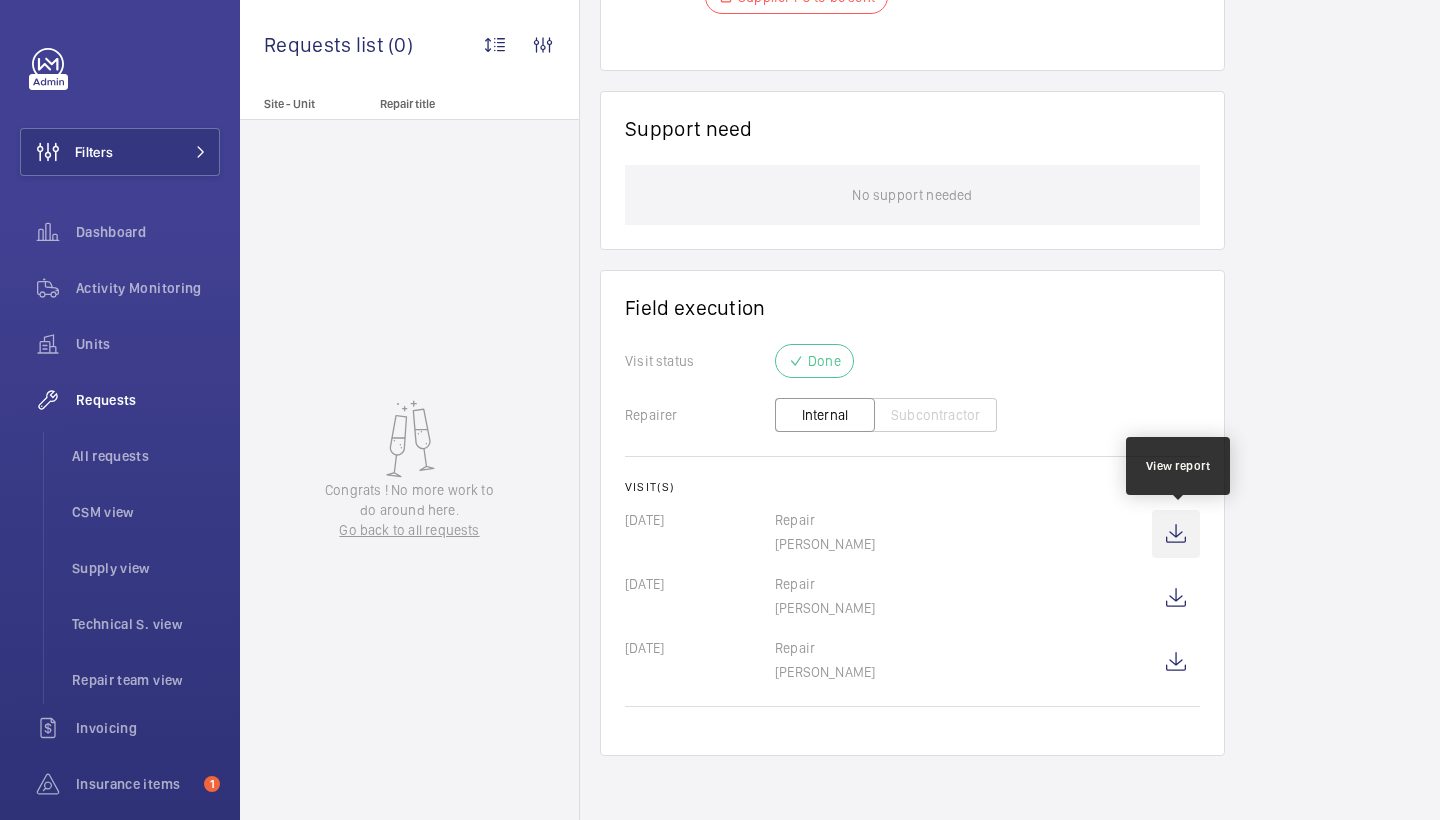 click 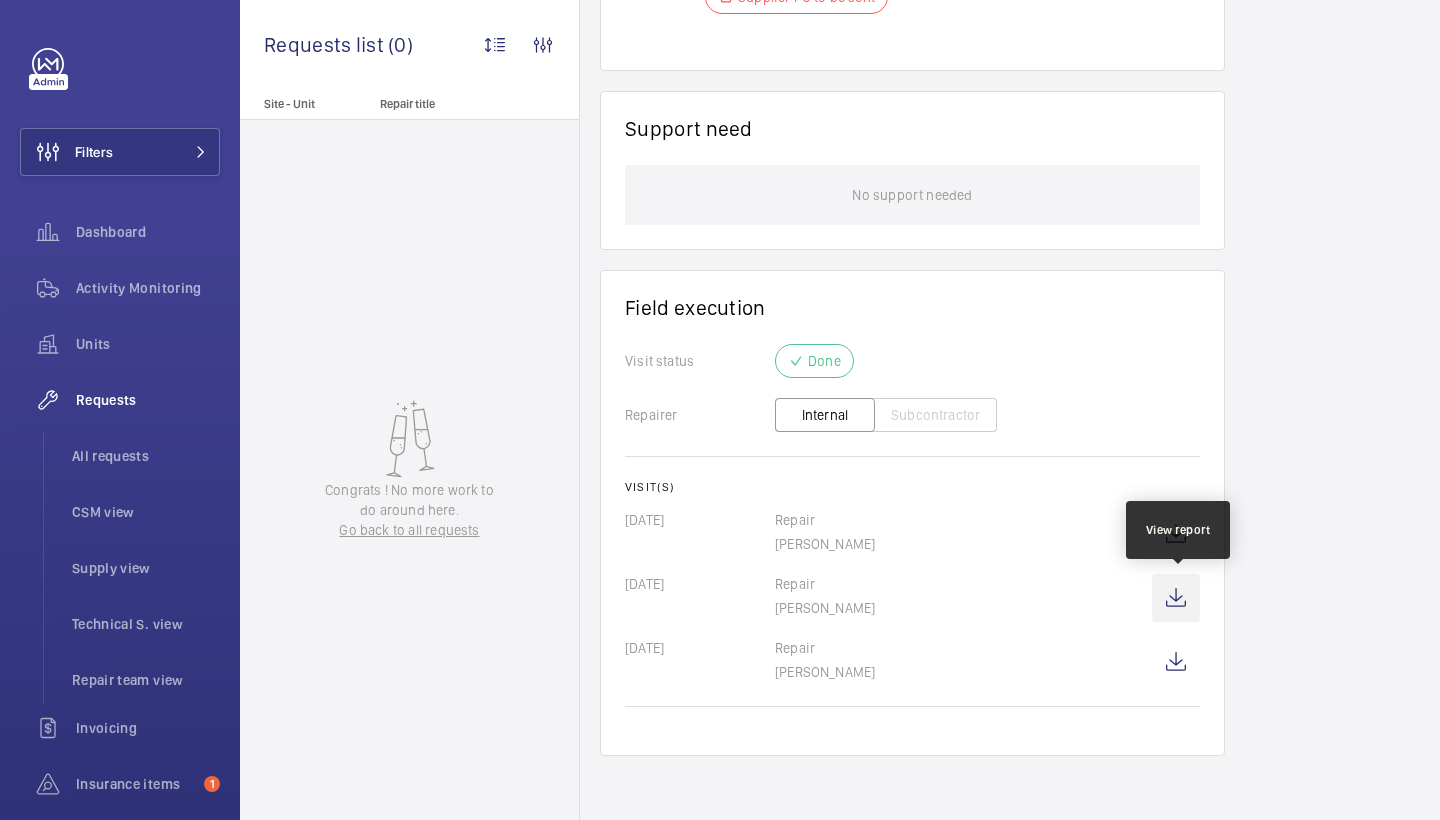 click 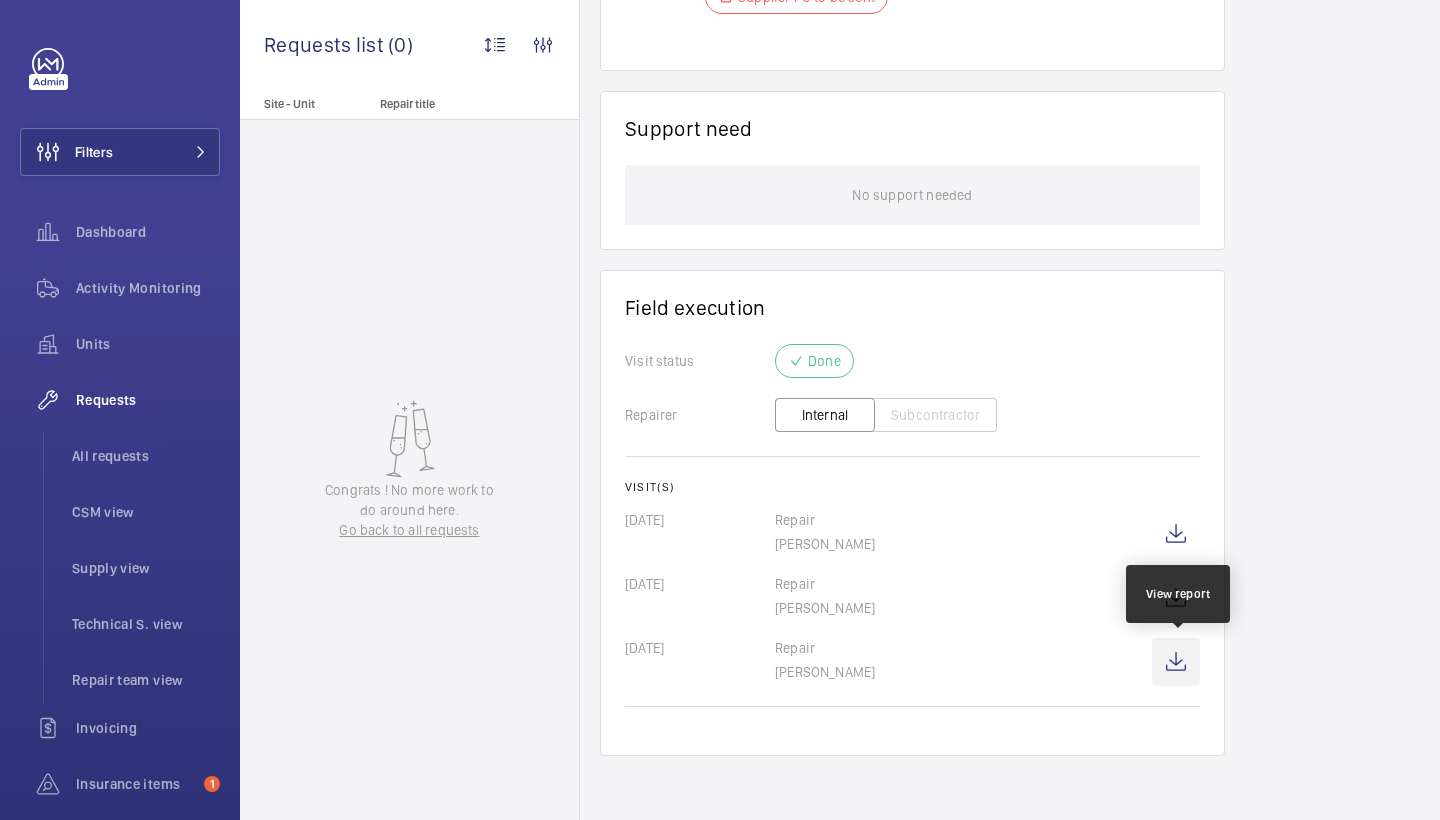 click 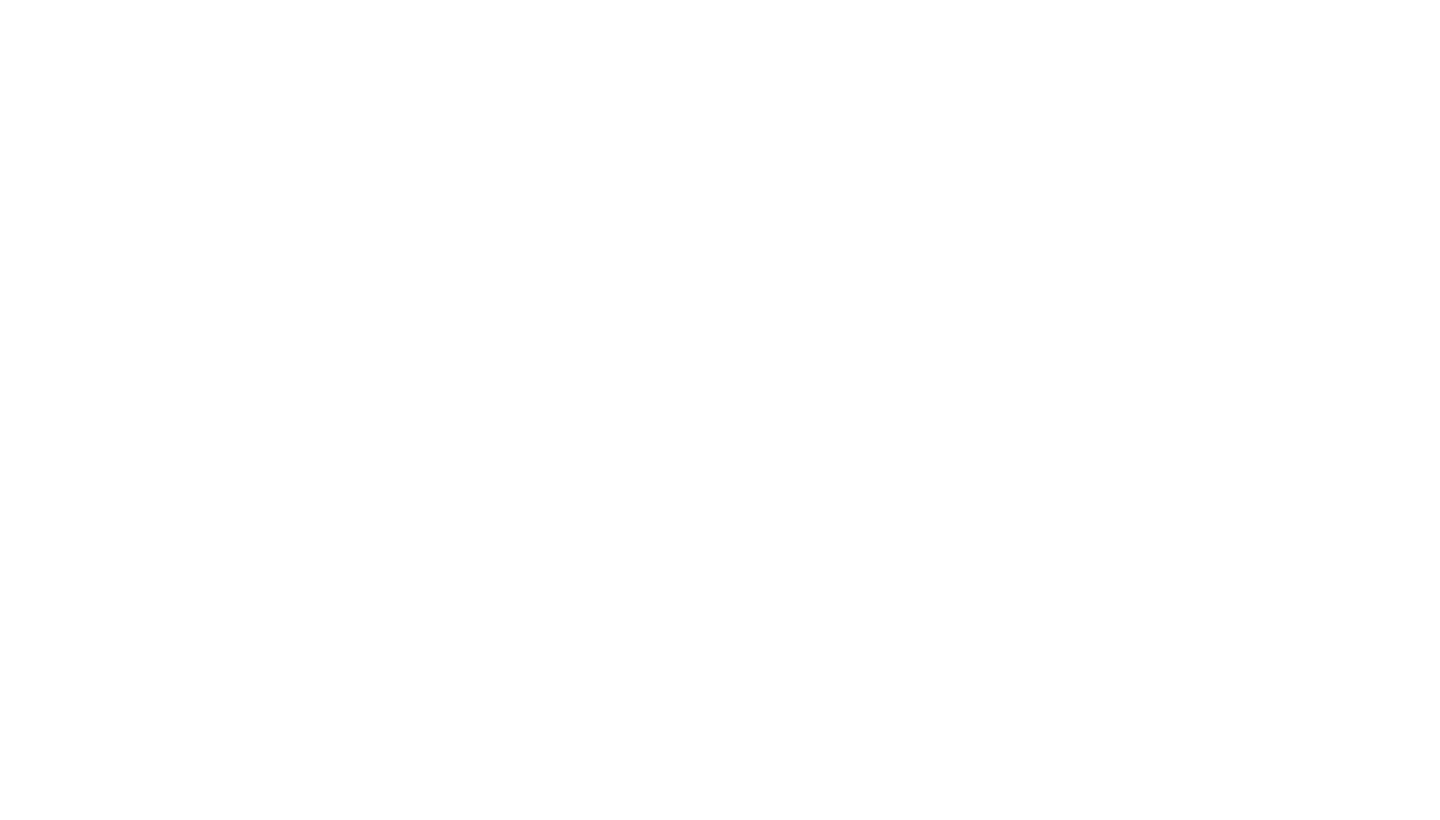 scroll, scrollTop: 0, scrollLeft: 0, axis: both 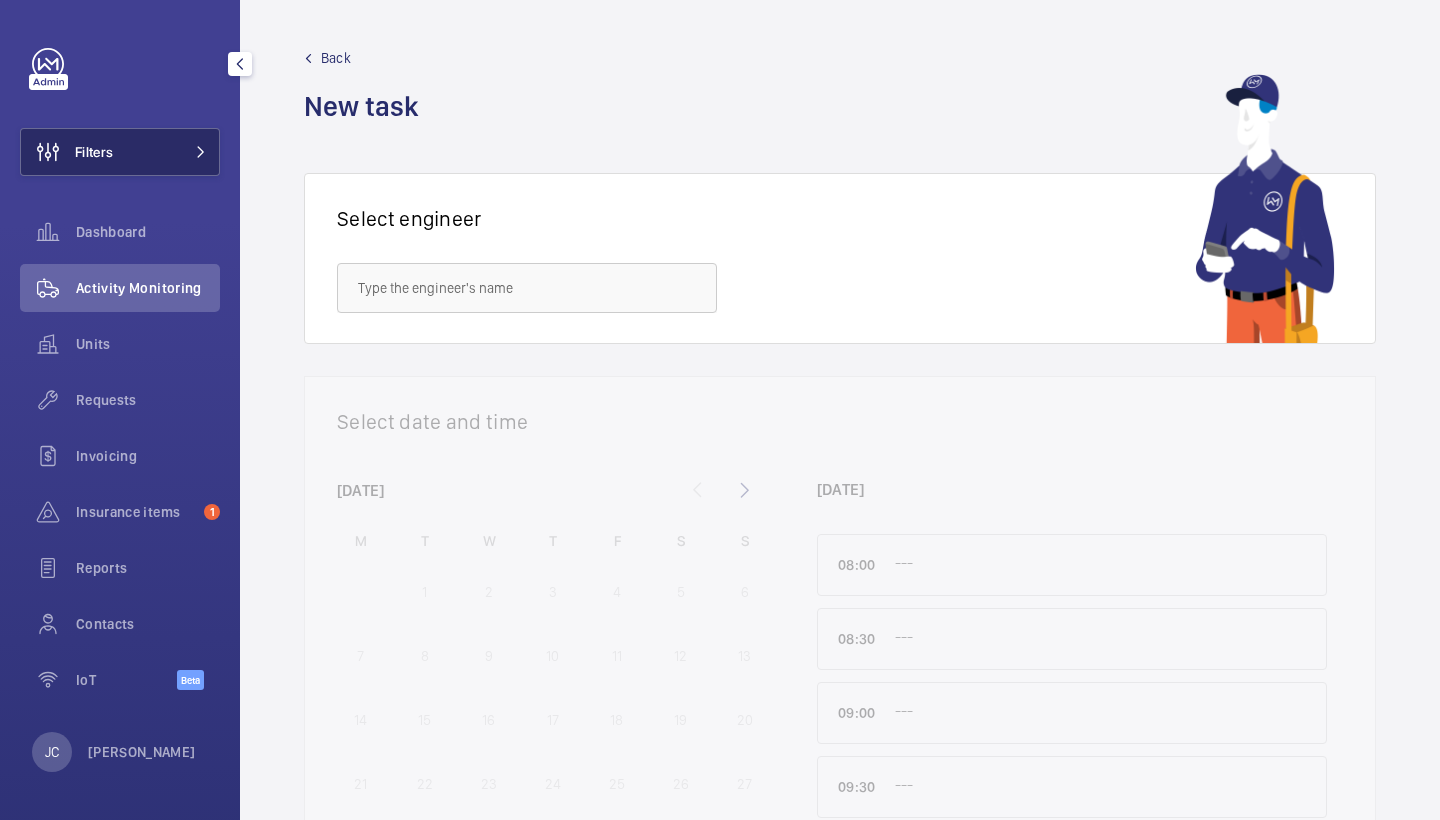 click on "Filters" 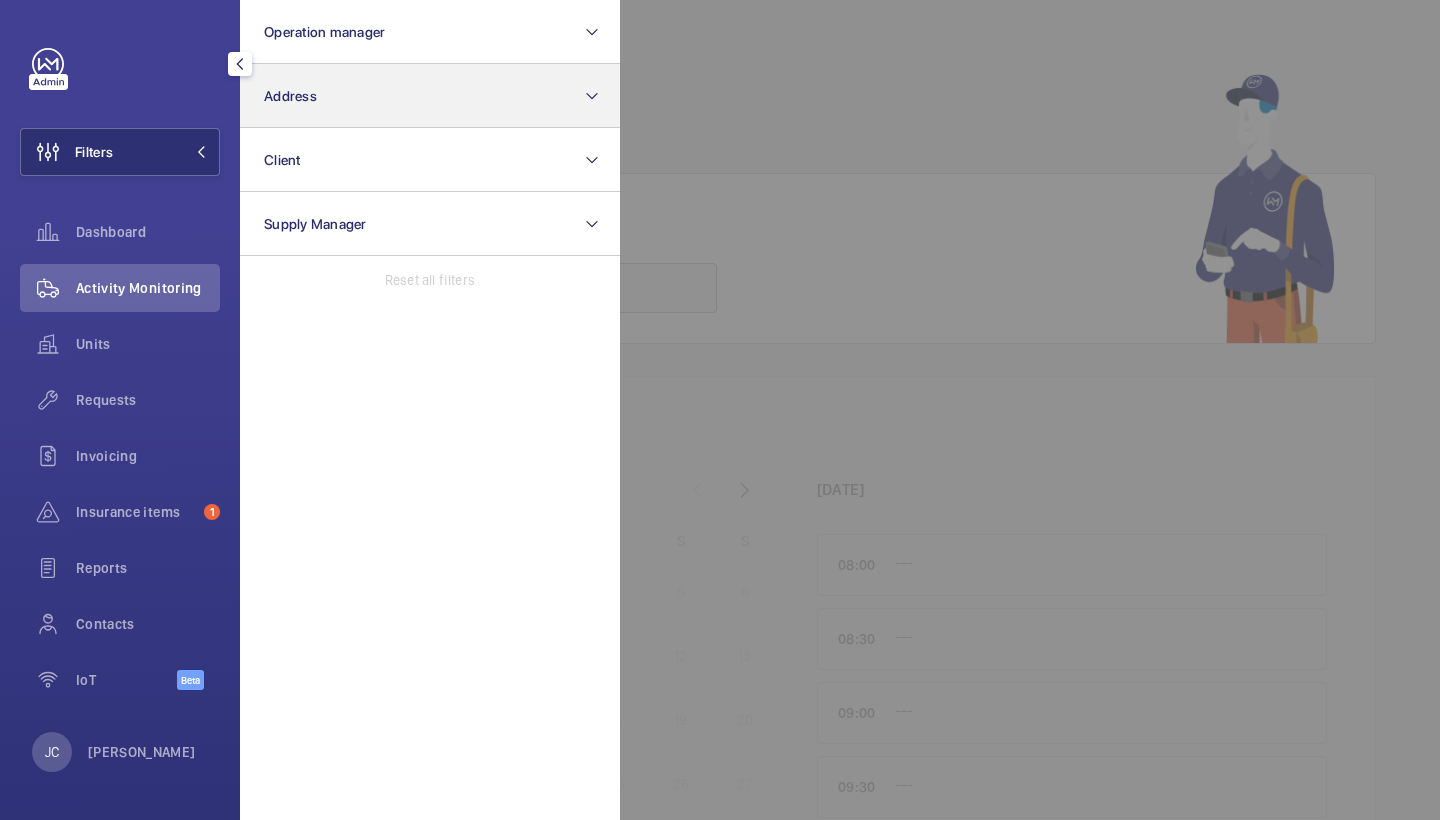 click on "Address" 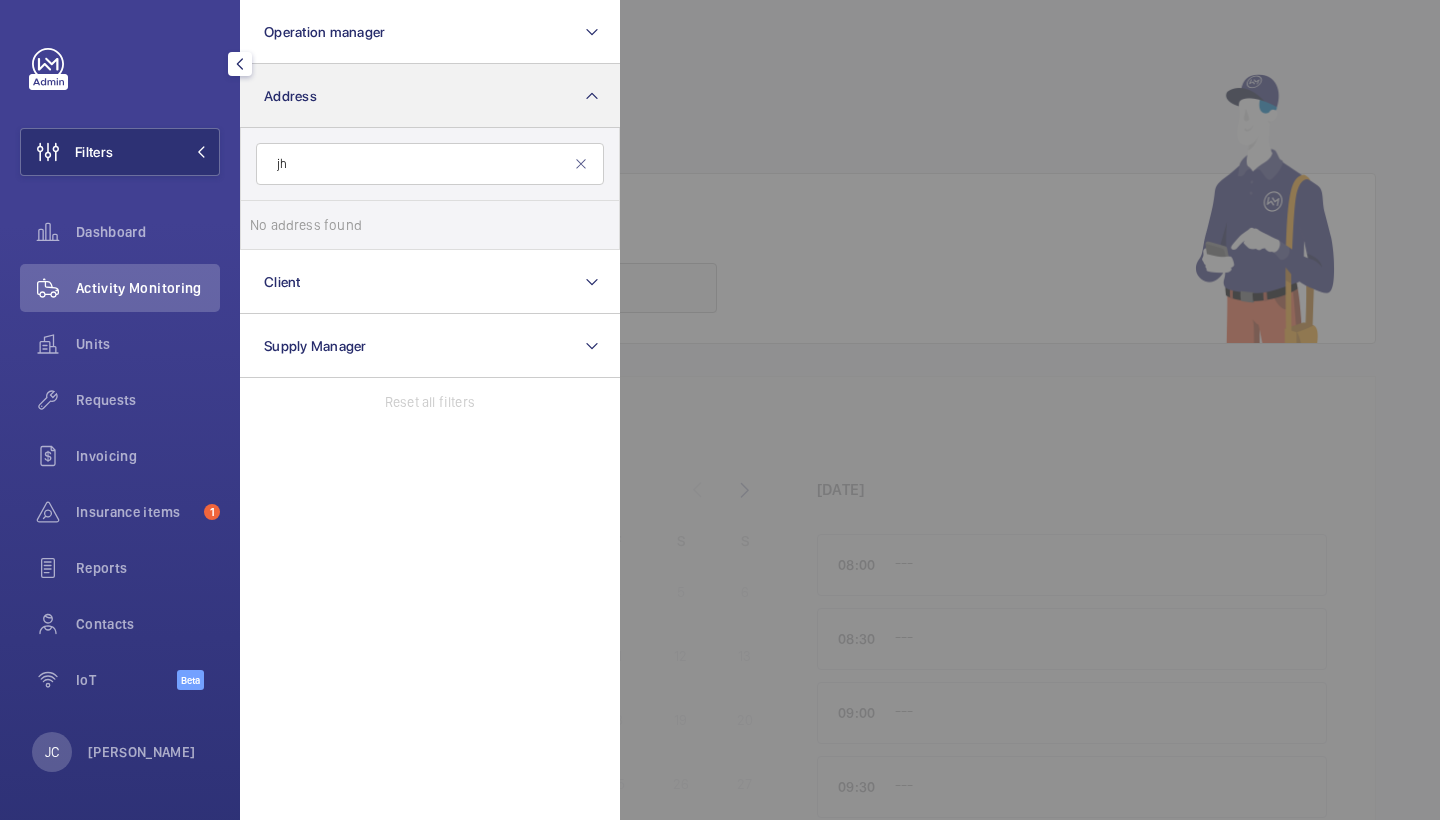 type on "j" 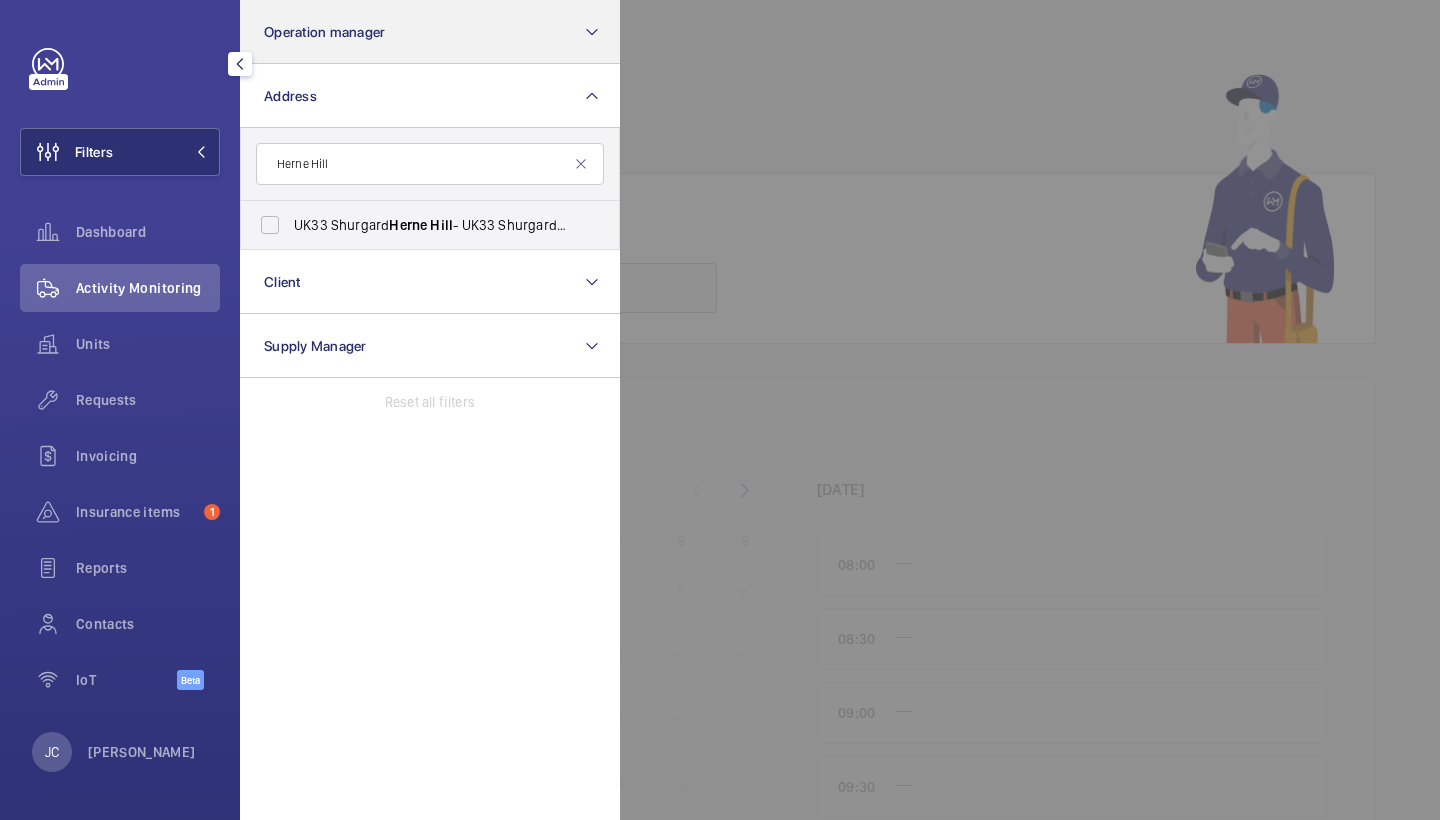 type on "Herne Hill" 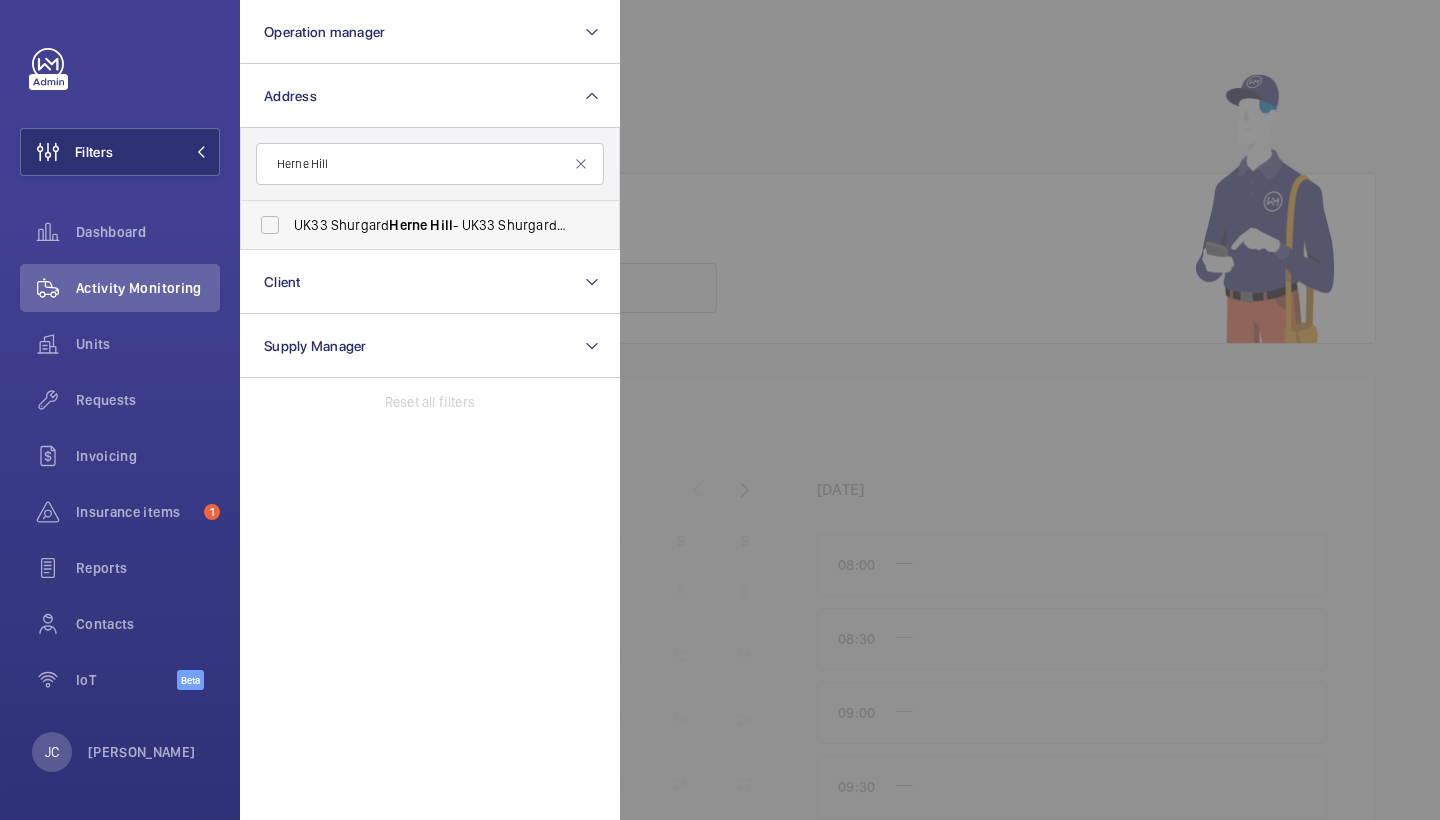 drag, startPoint x: 334, startPoint y: 2, endPoint x: 414, endPoint y: 233, distance: 244.46063 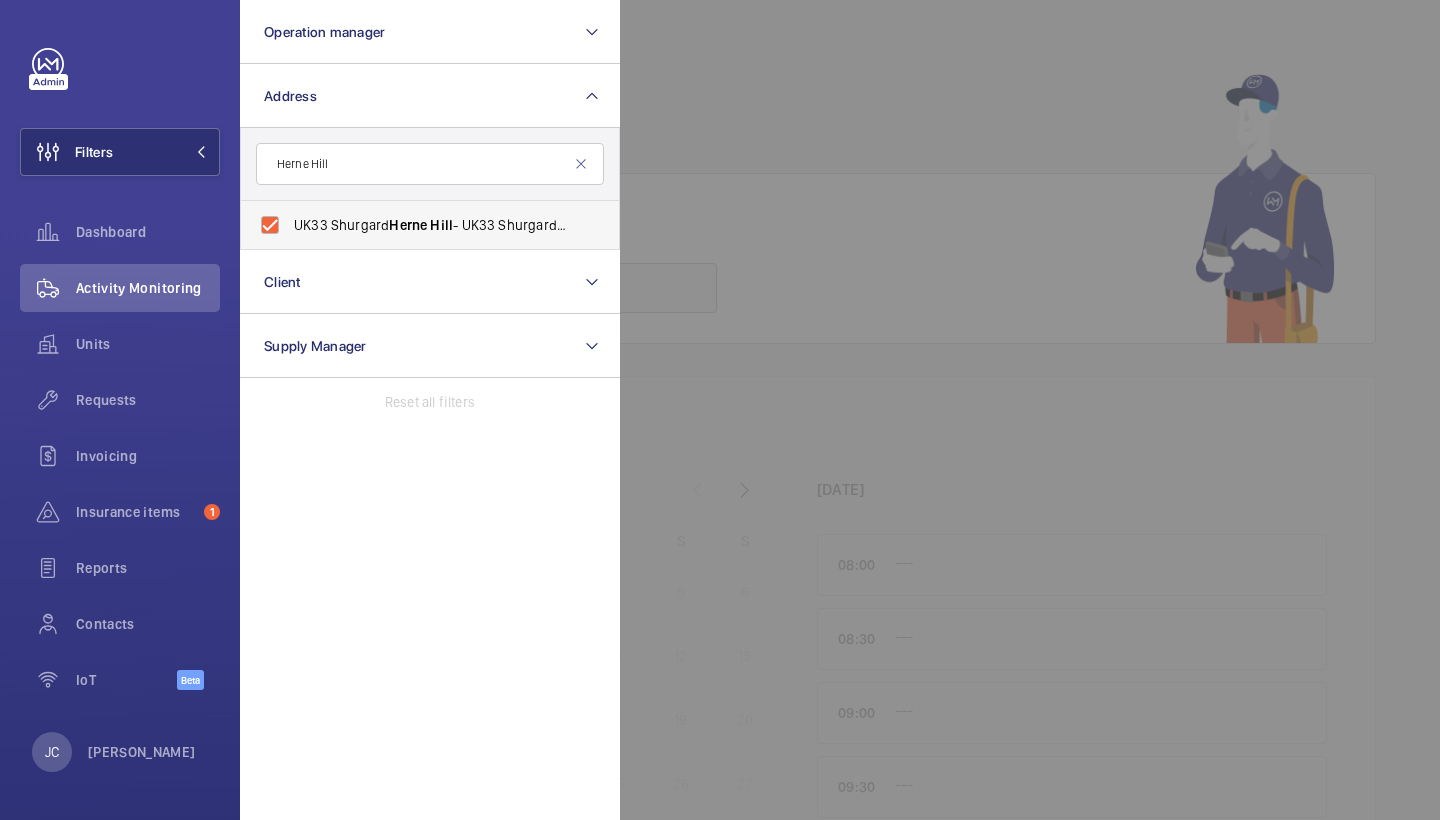 checkbox on "true" 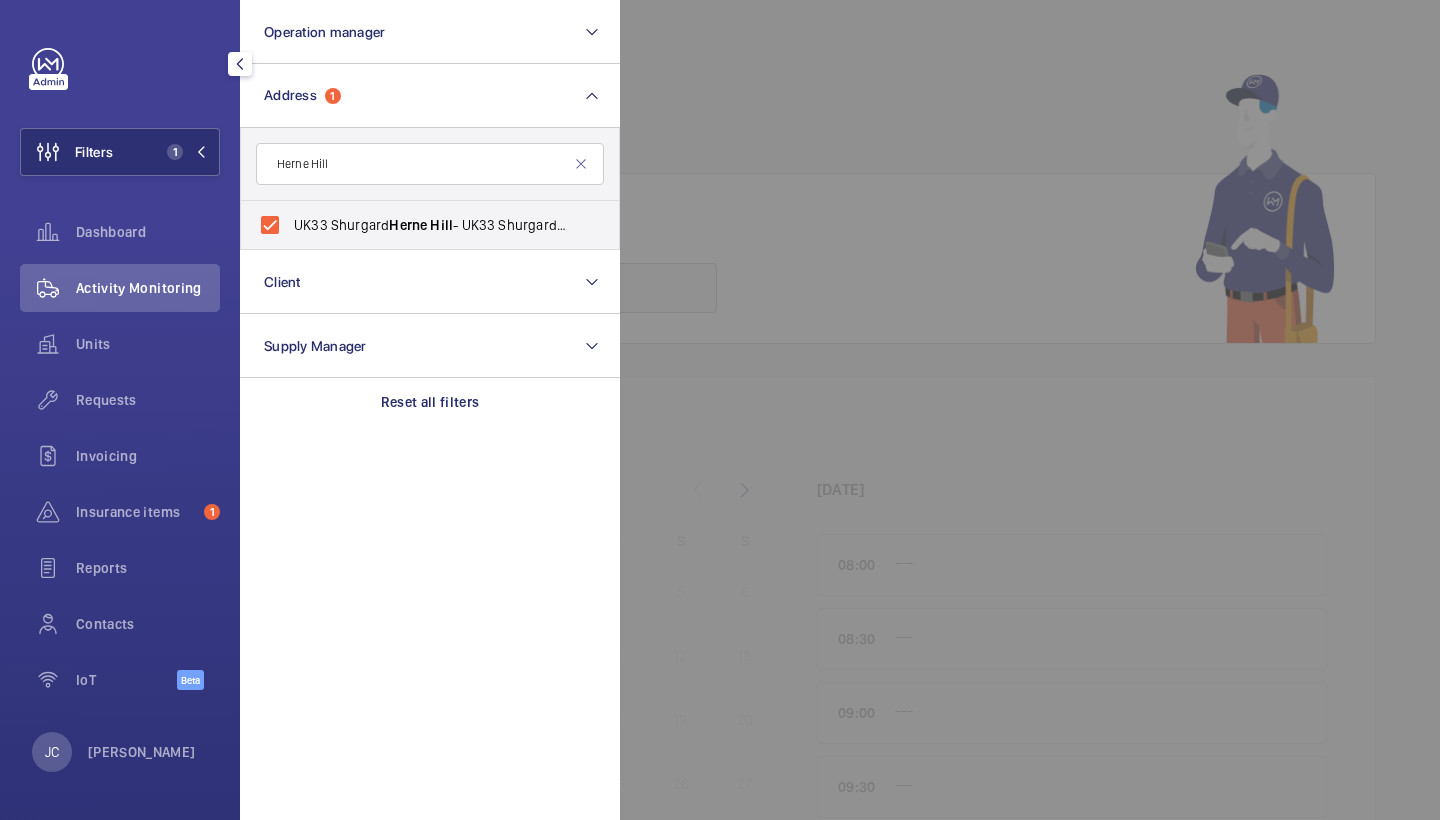 click 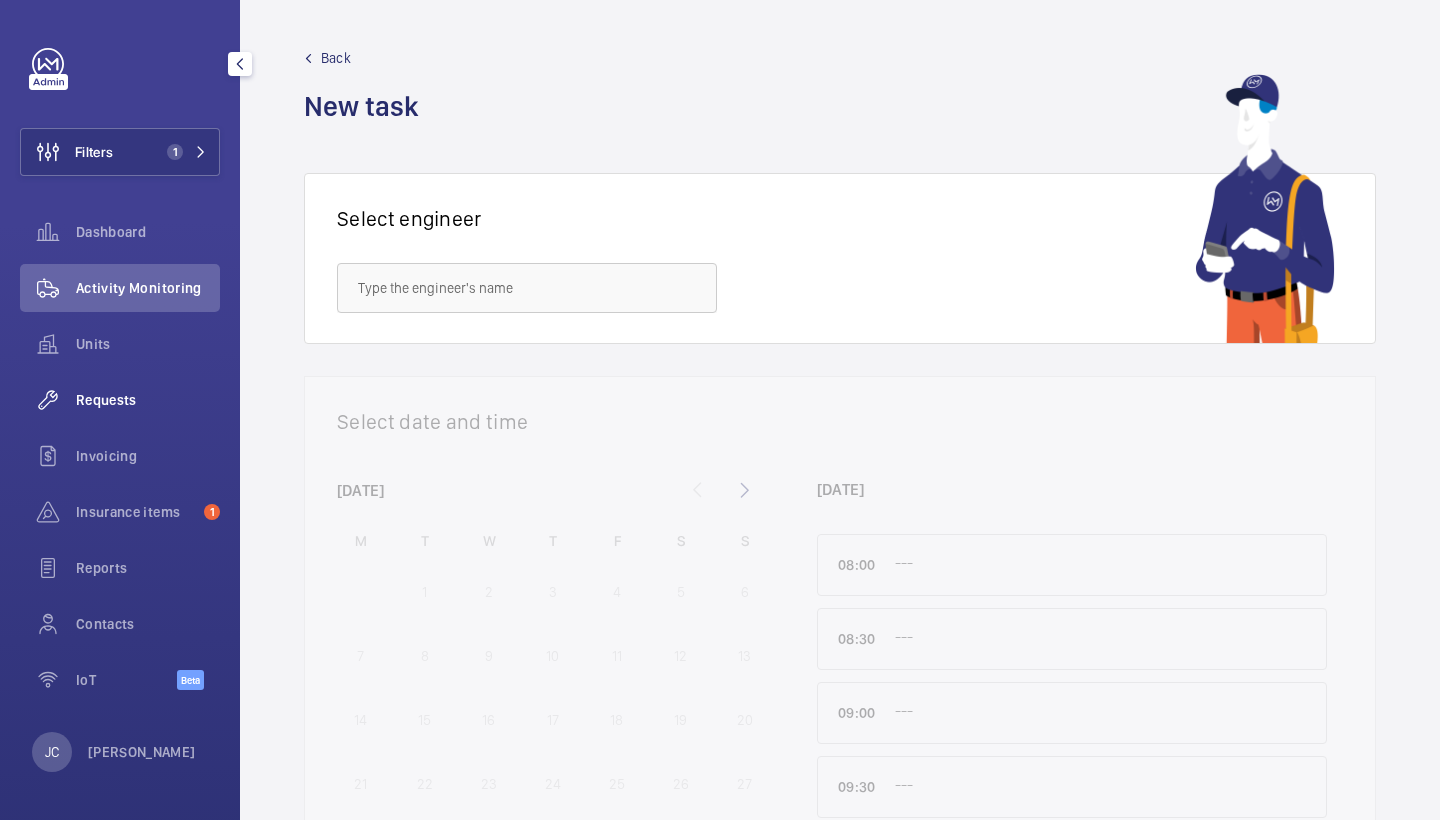 click on "Requests" 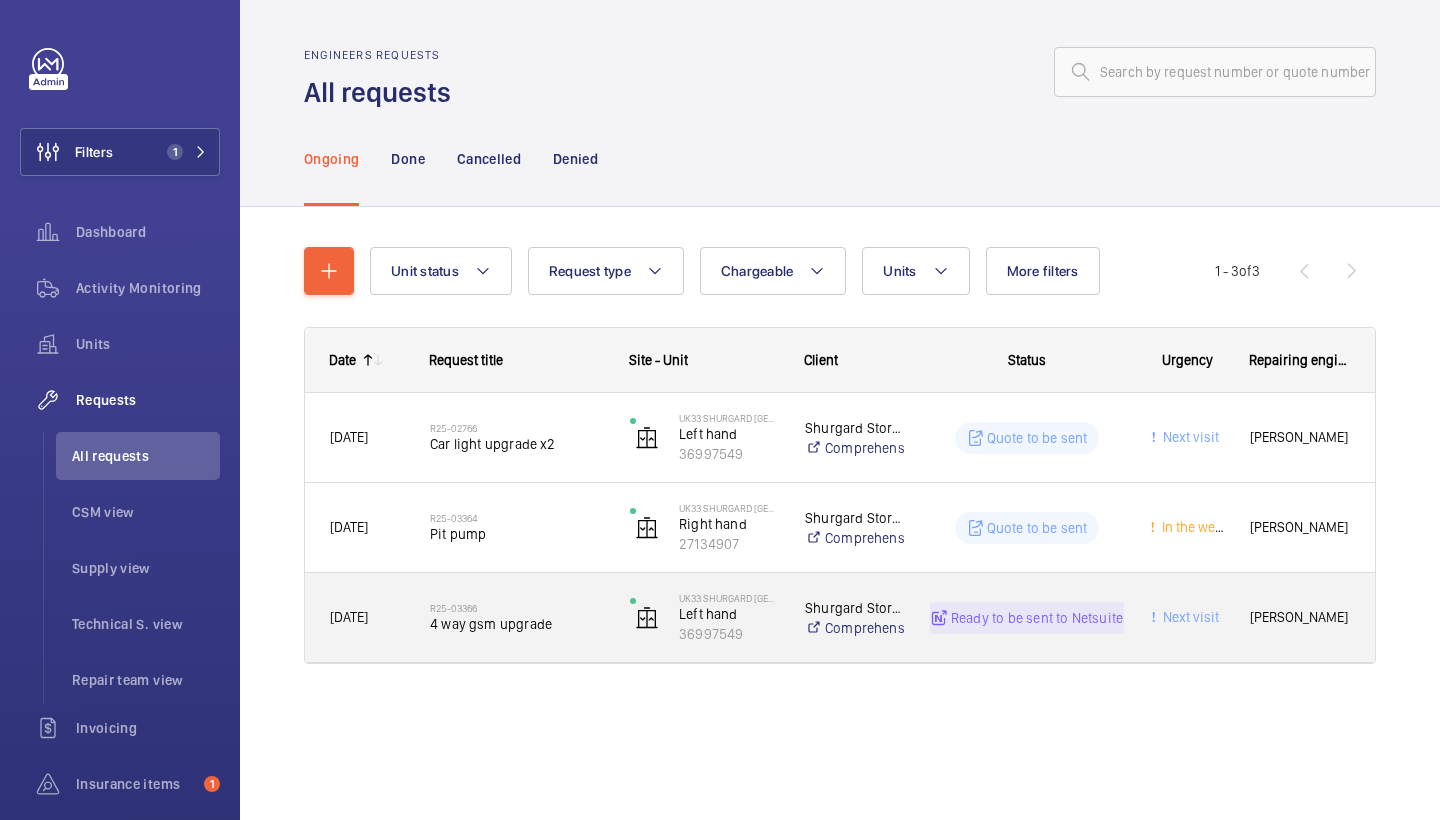 click on "R25-03366" 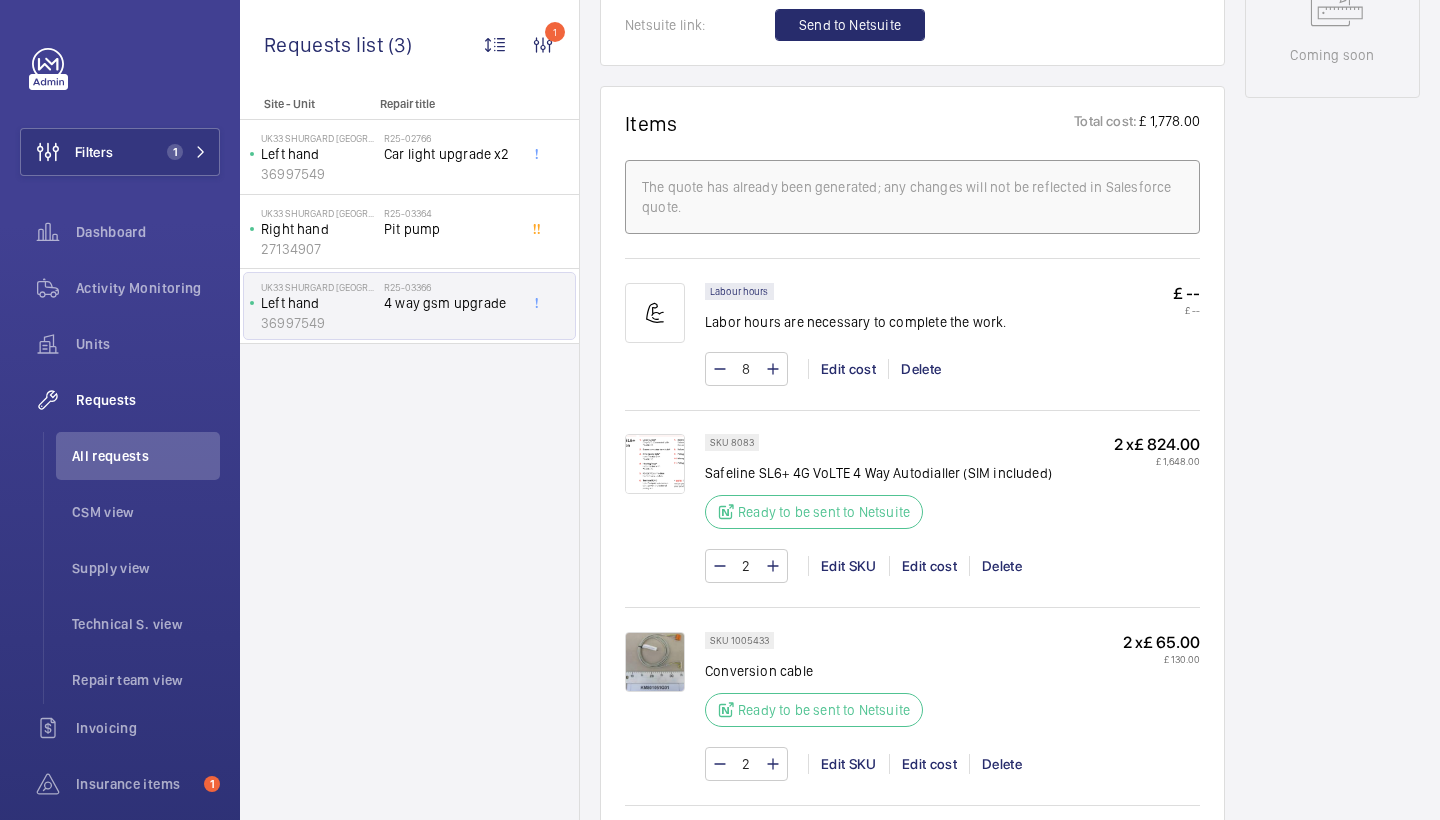 scroll, scrollTop: 1503, scrollLeft: 0, axis: vertical 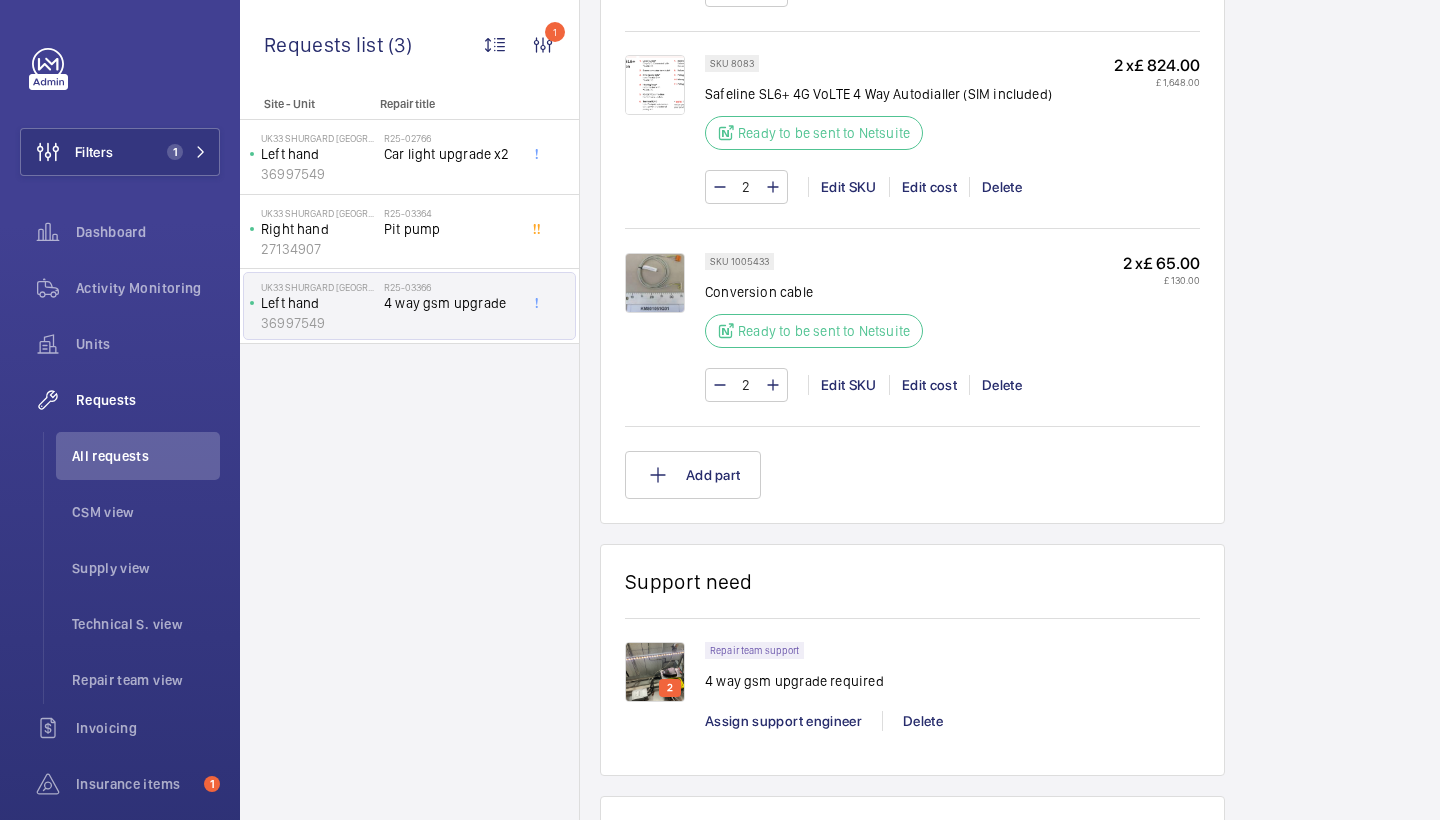 click 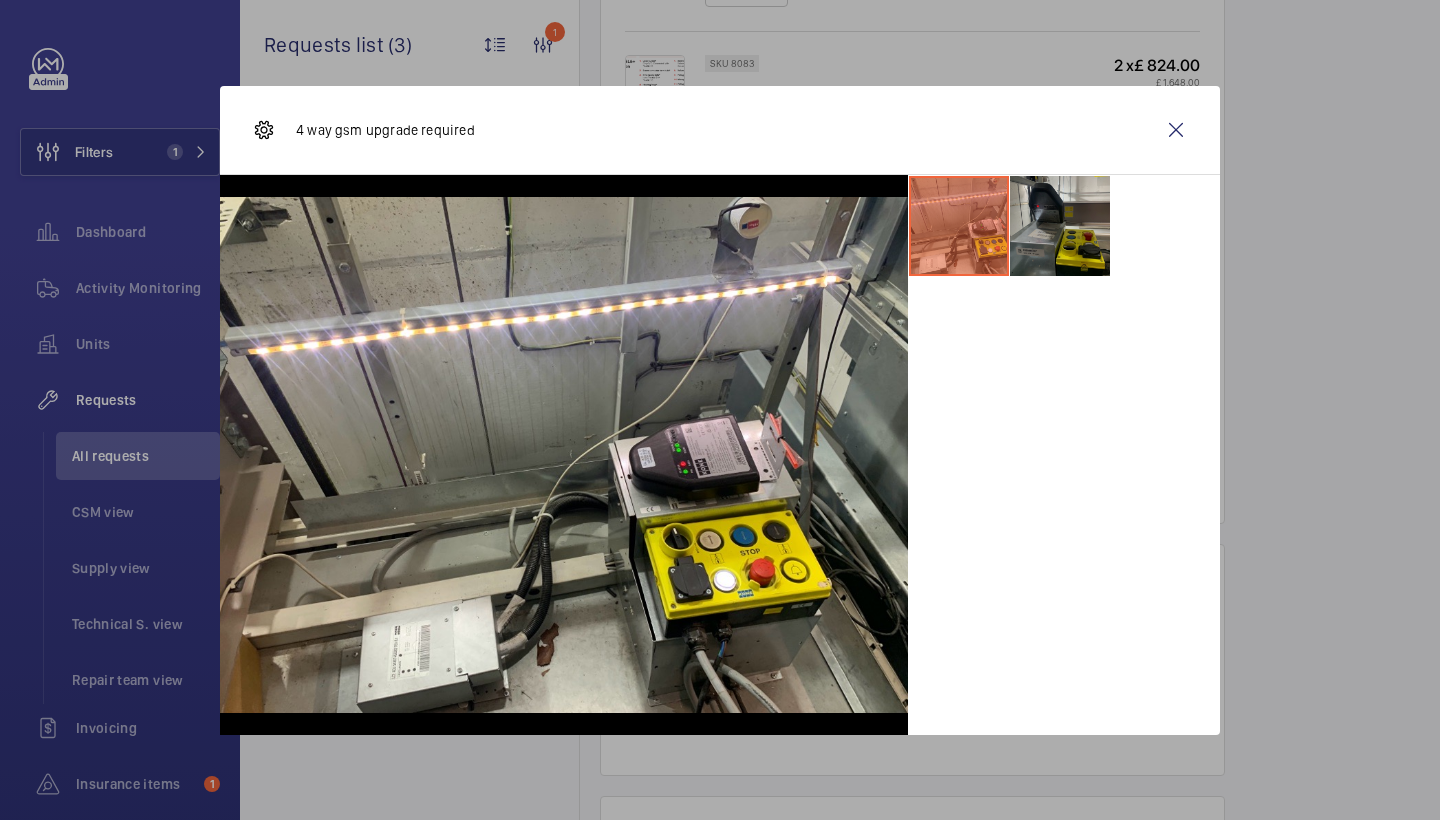 click at bounding box center (1060, 226) 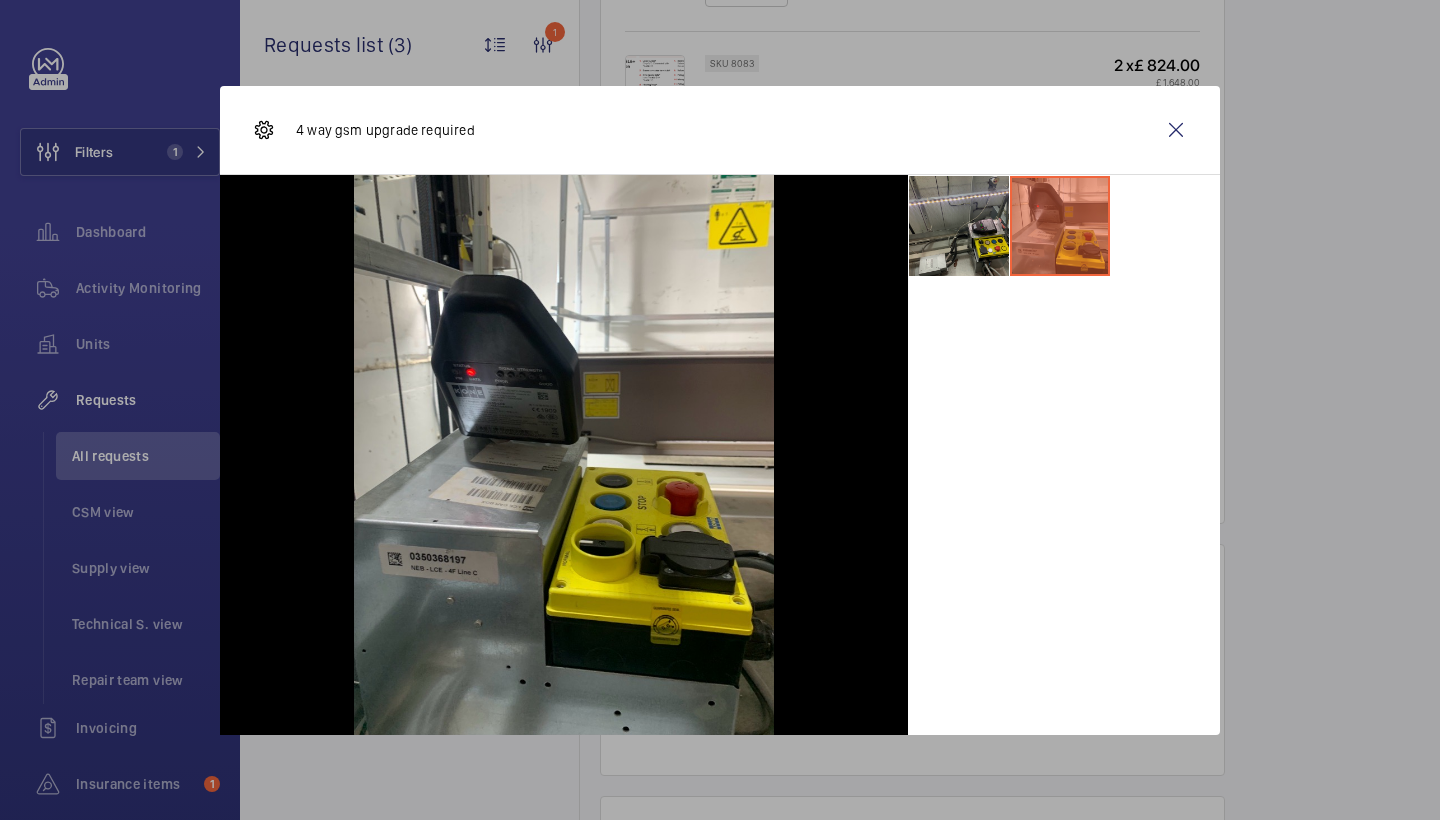 click at bounding box center [959, 226] 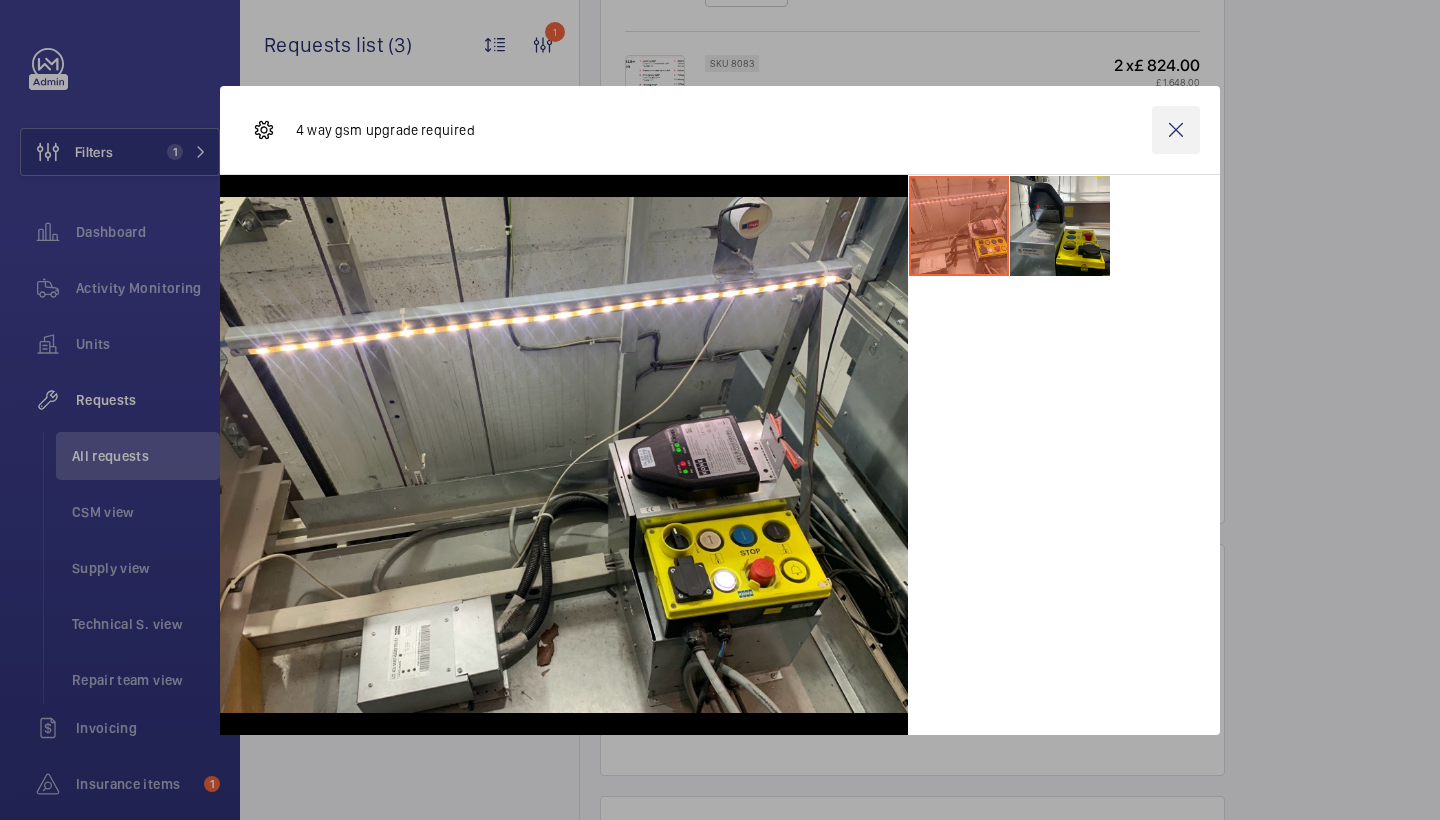click at bounding box center [1176, 130] 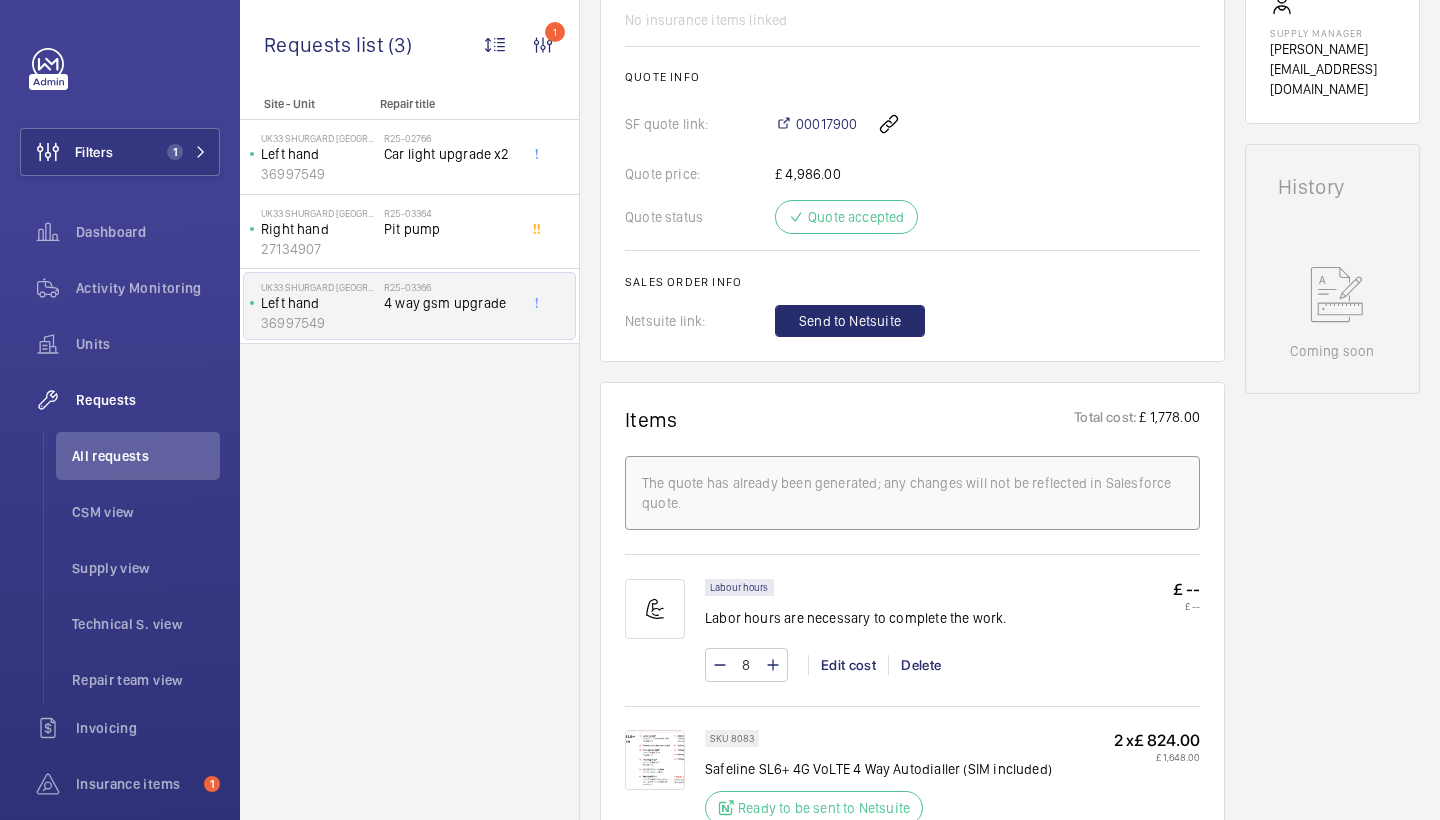 scroll, scrollTop: 739, scrollLeft: 0, axis: vertical 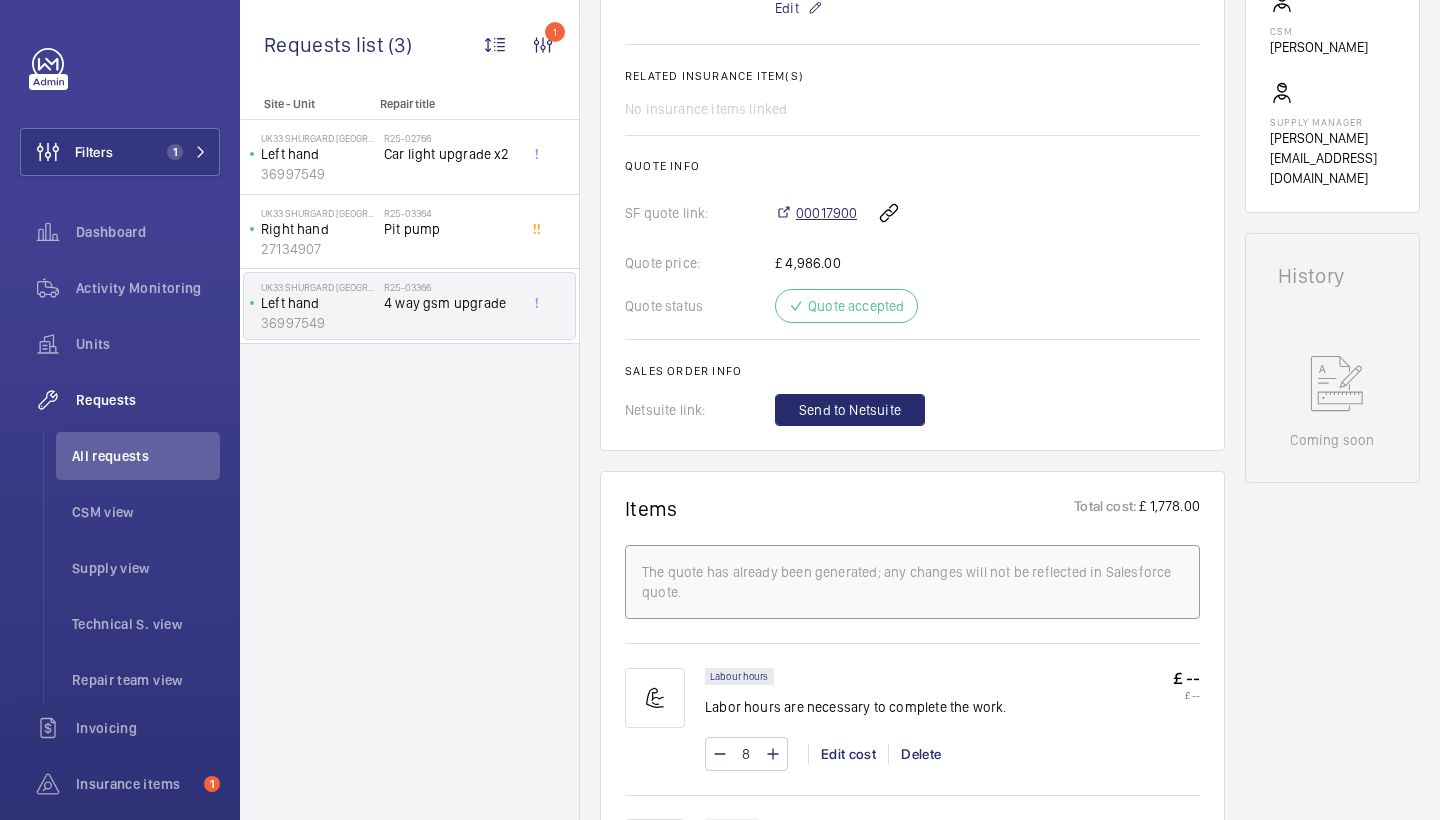 click on "00017900" 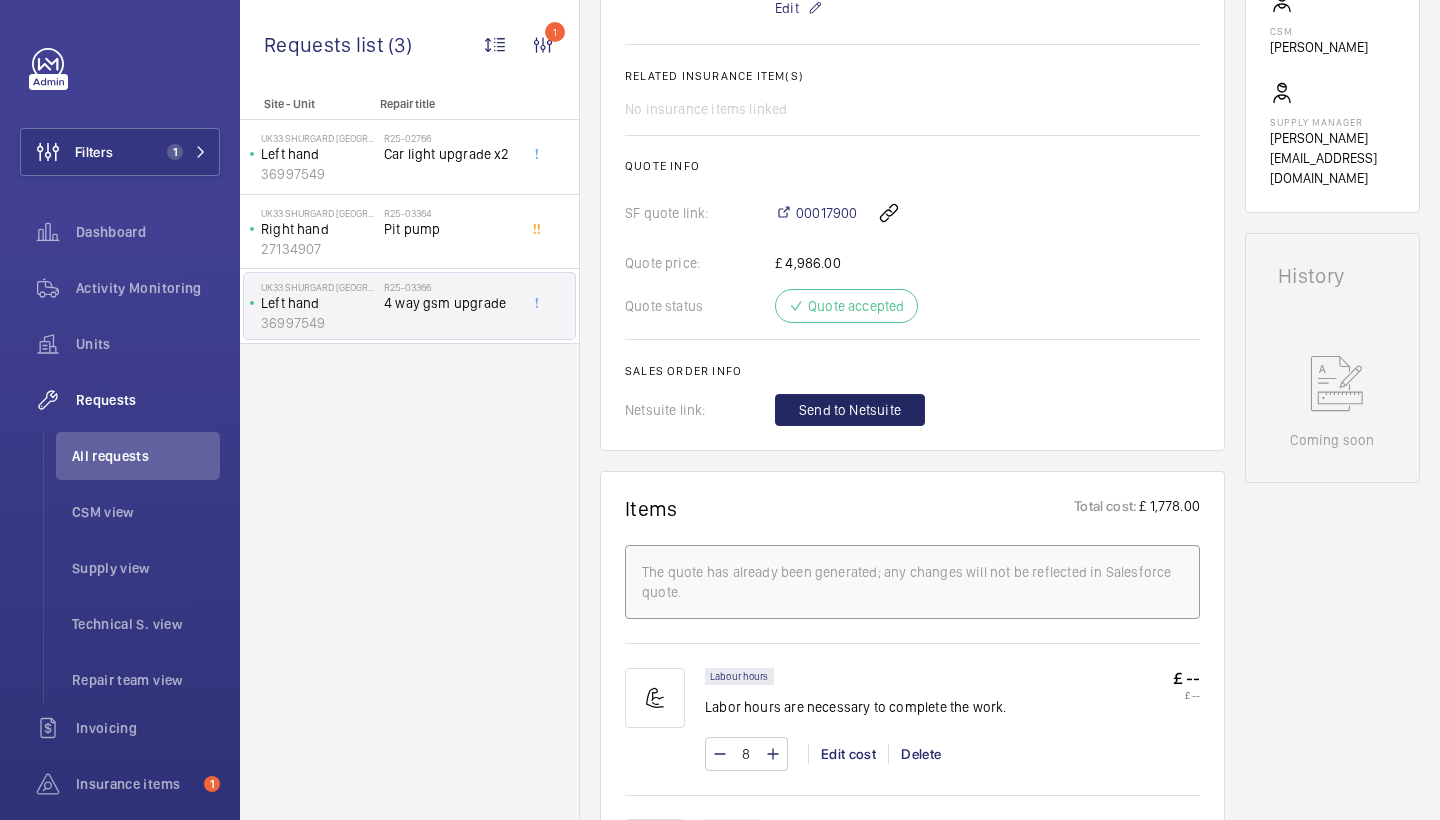 click on "Send to Netsuite" 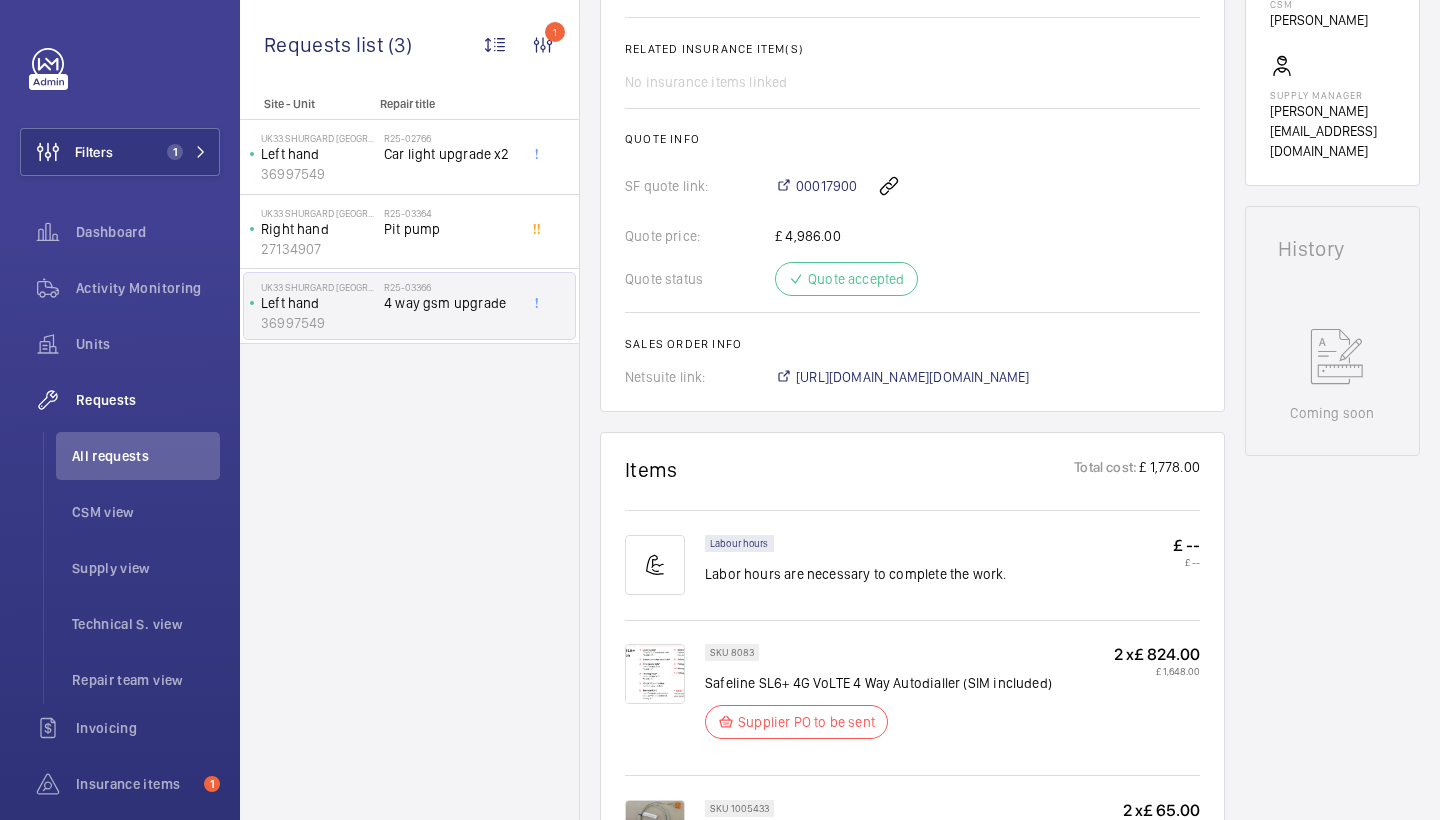scroll, scrollTop: 766, scrollLeft: 0, axis: vertical 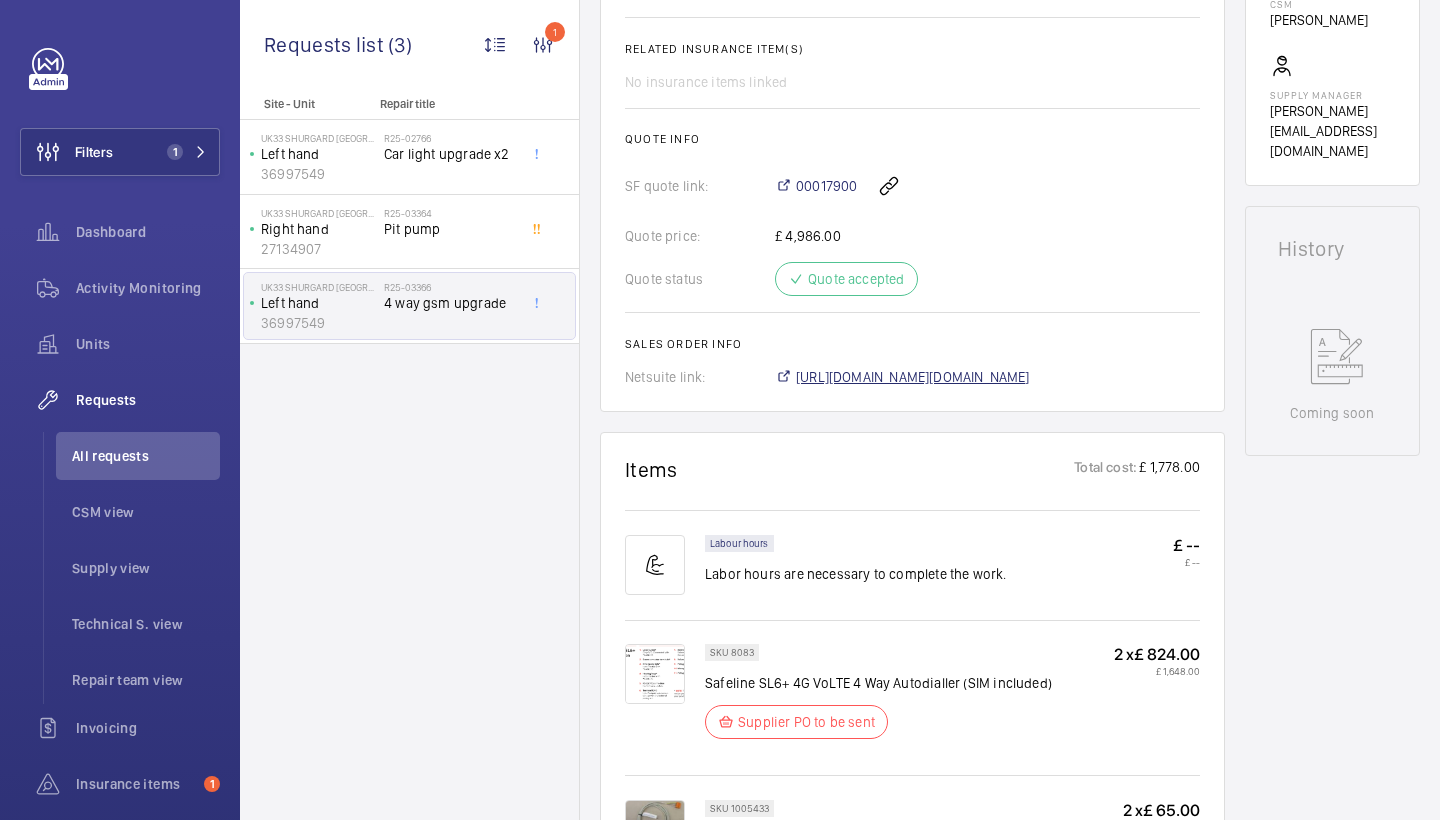 click on "[URL][DOMAIN_NAME][DOMAIN_NAME]" 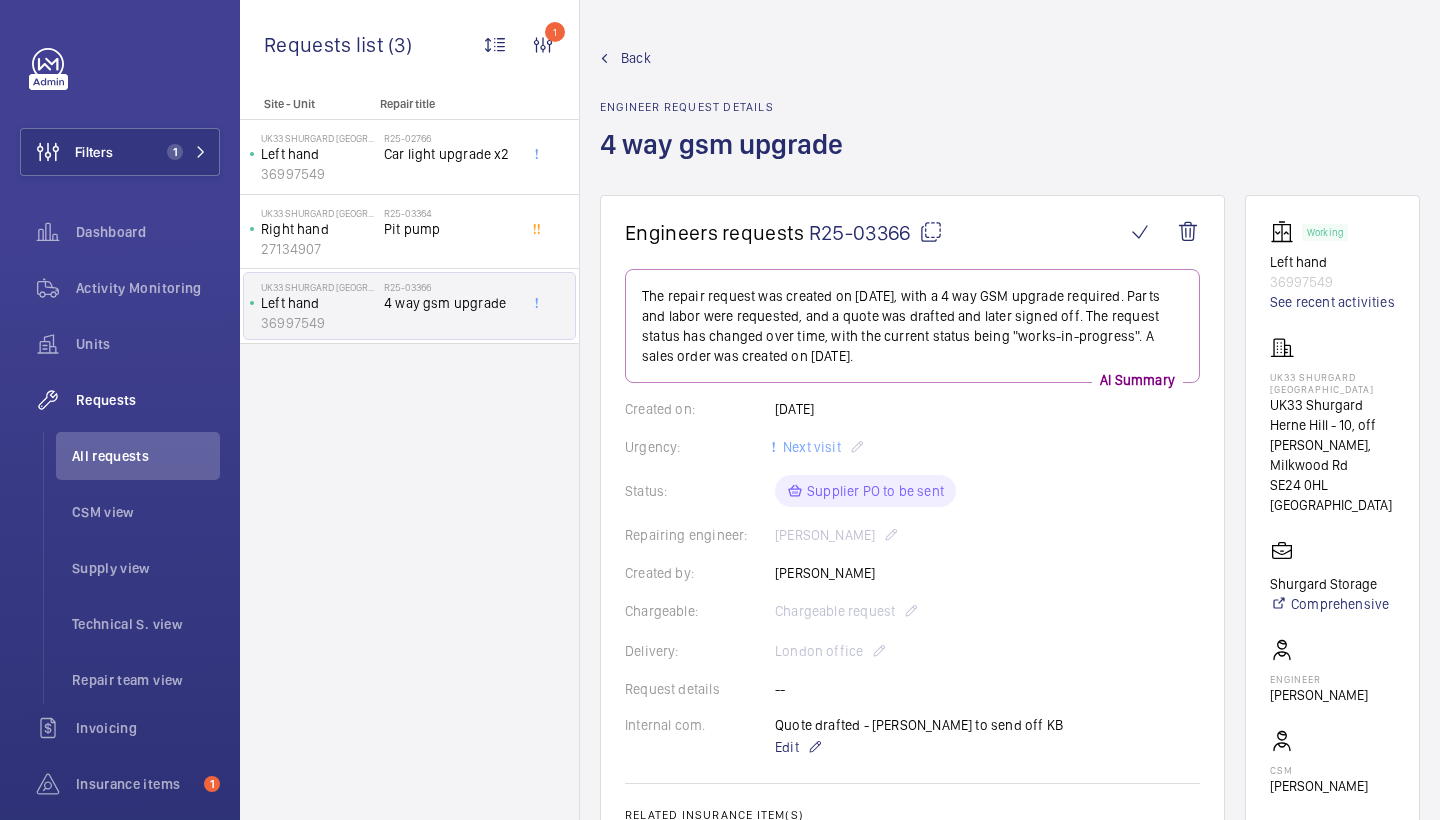 scroll, scrollTop: 0, scrollLeft: 0, axis: both 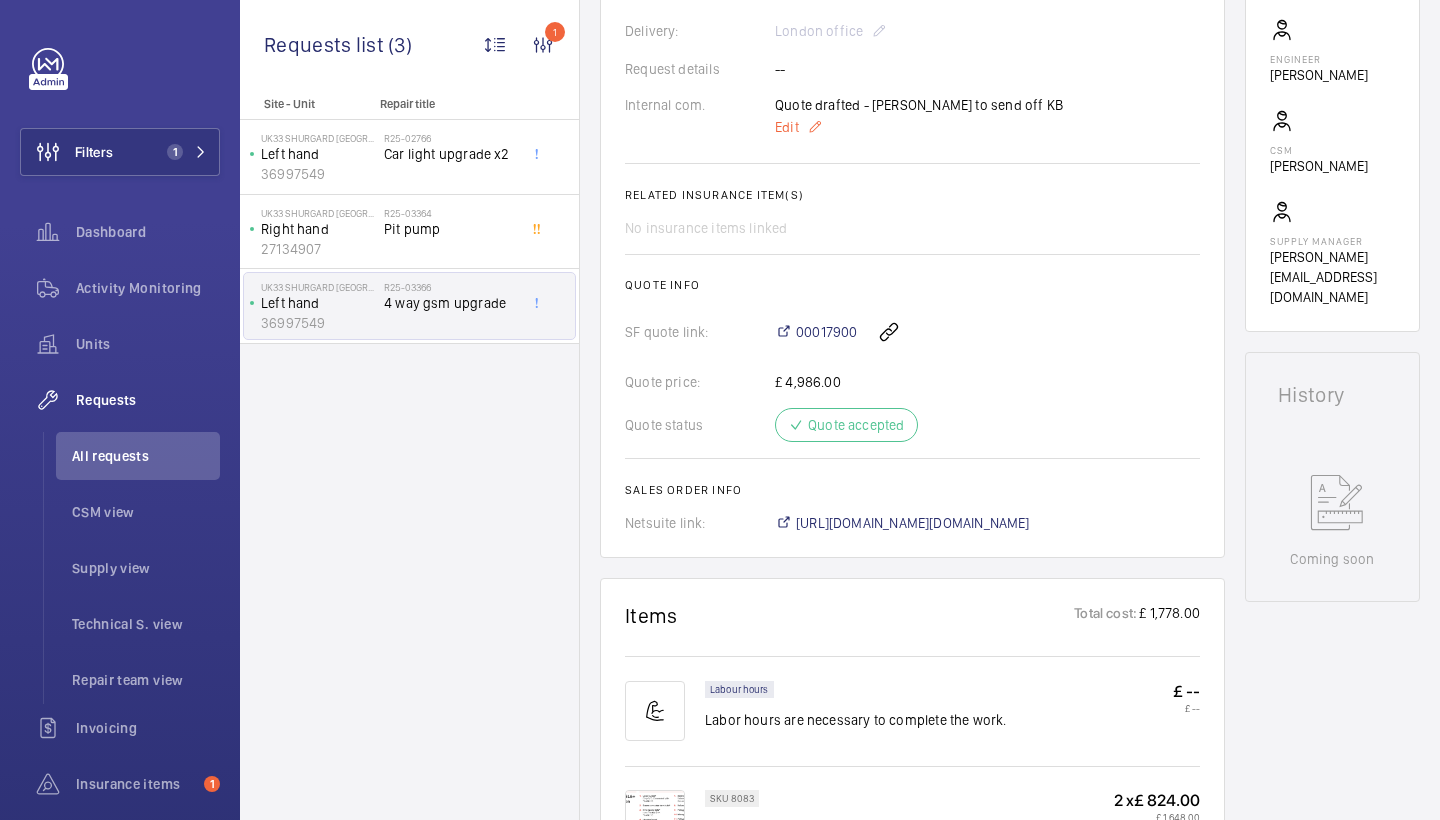 click on "Edit" 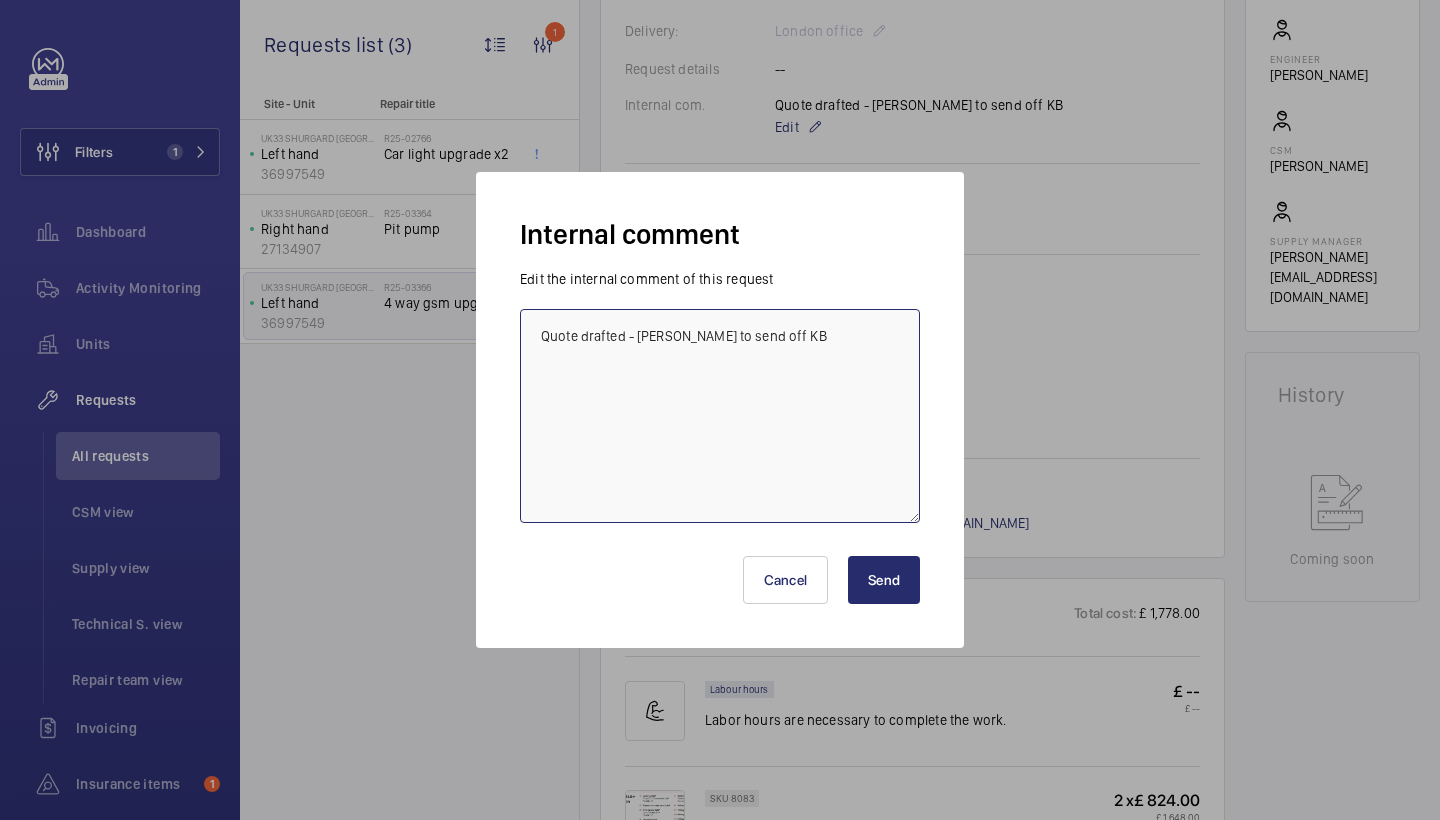 click on "Quote drafted - [PERSON_NAME] to send off KB" at bounding box center (720, 416) 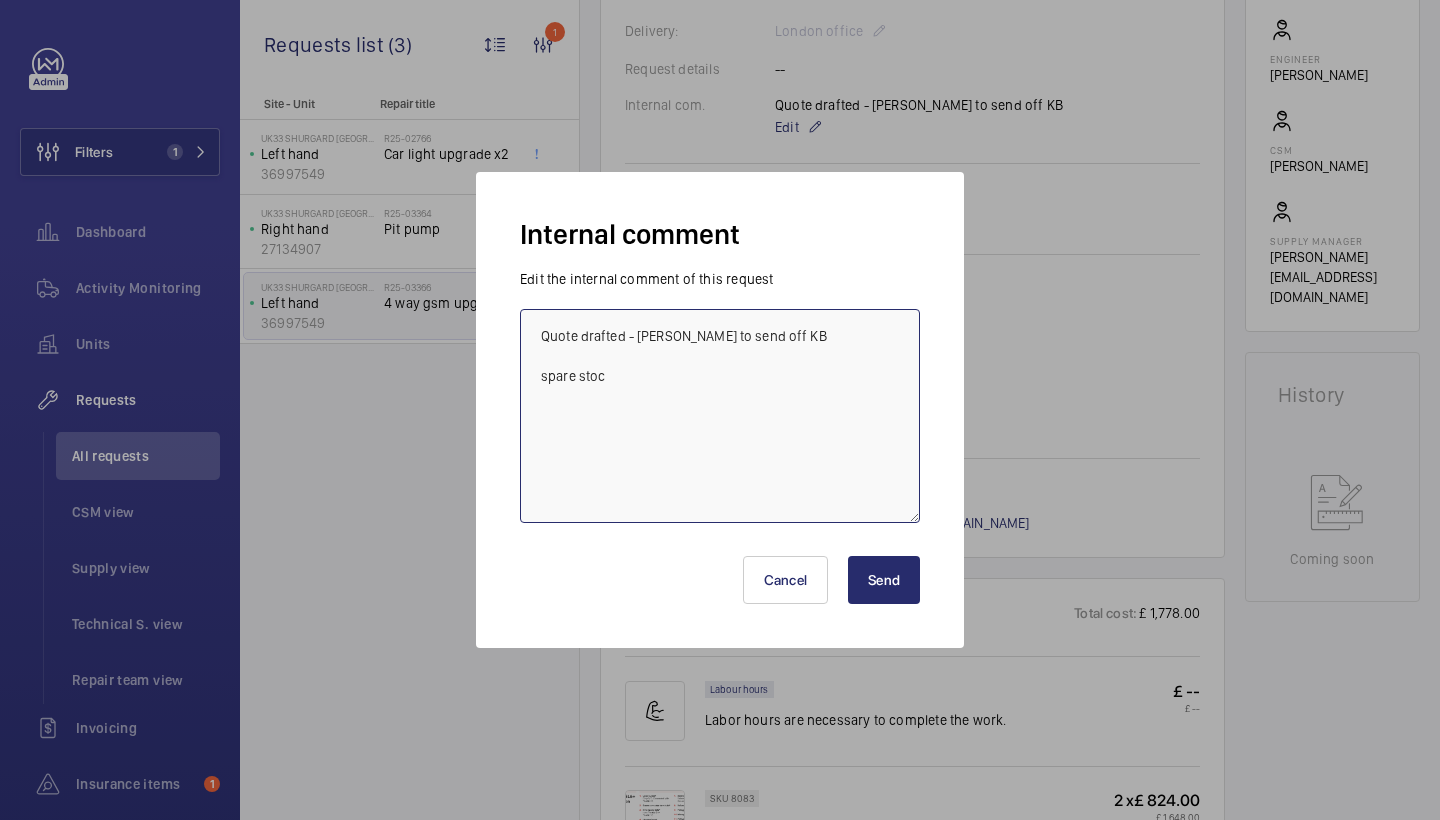 type on "Quote drafted - [PERSON_NAME] to send off KB
spare stock" 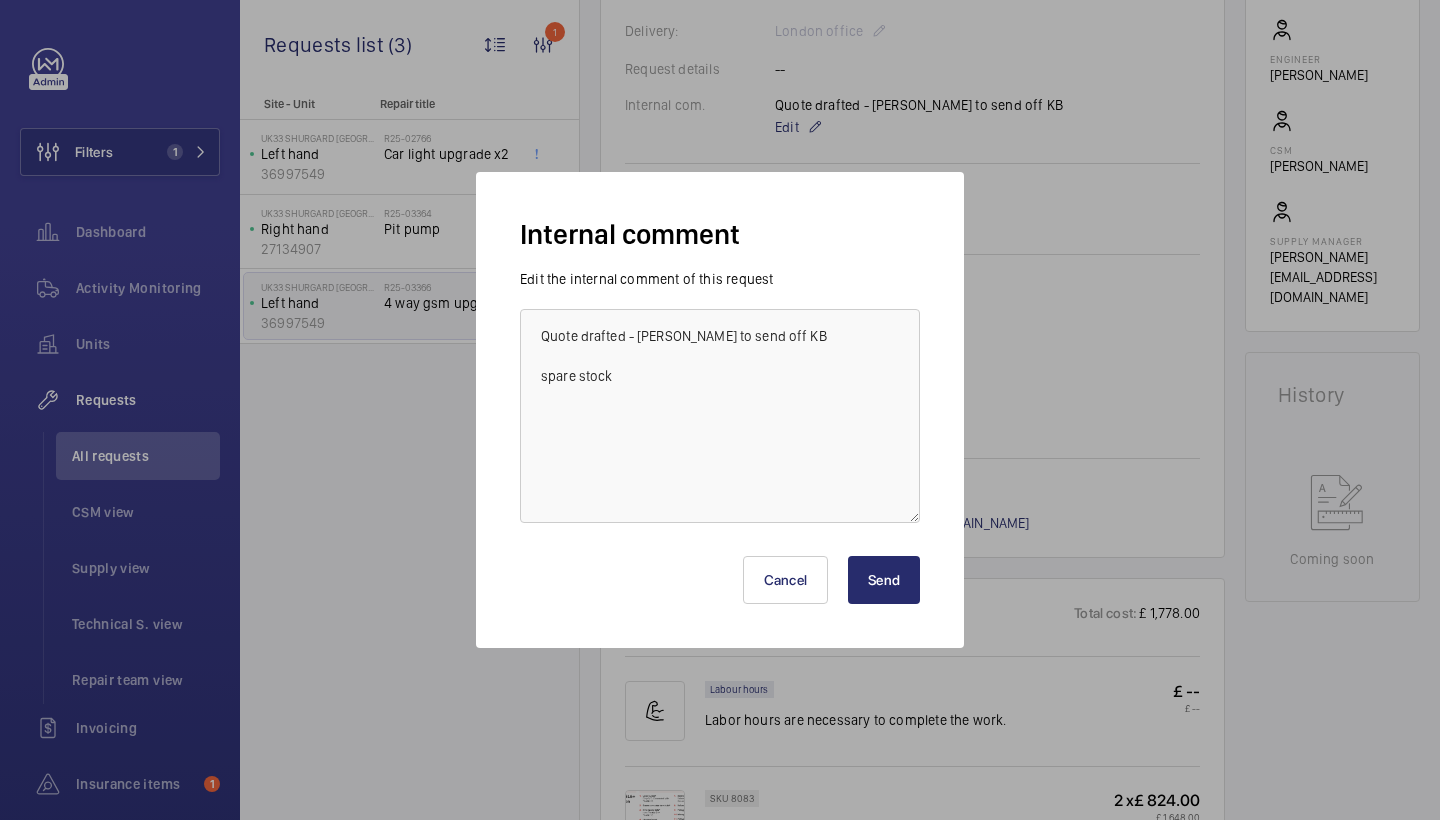 click on "Send" at bounding box center (884, 580) 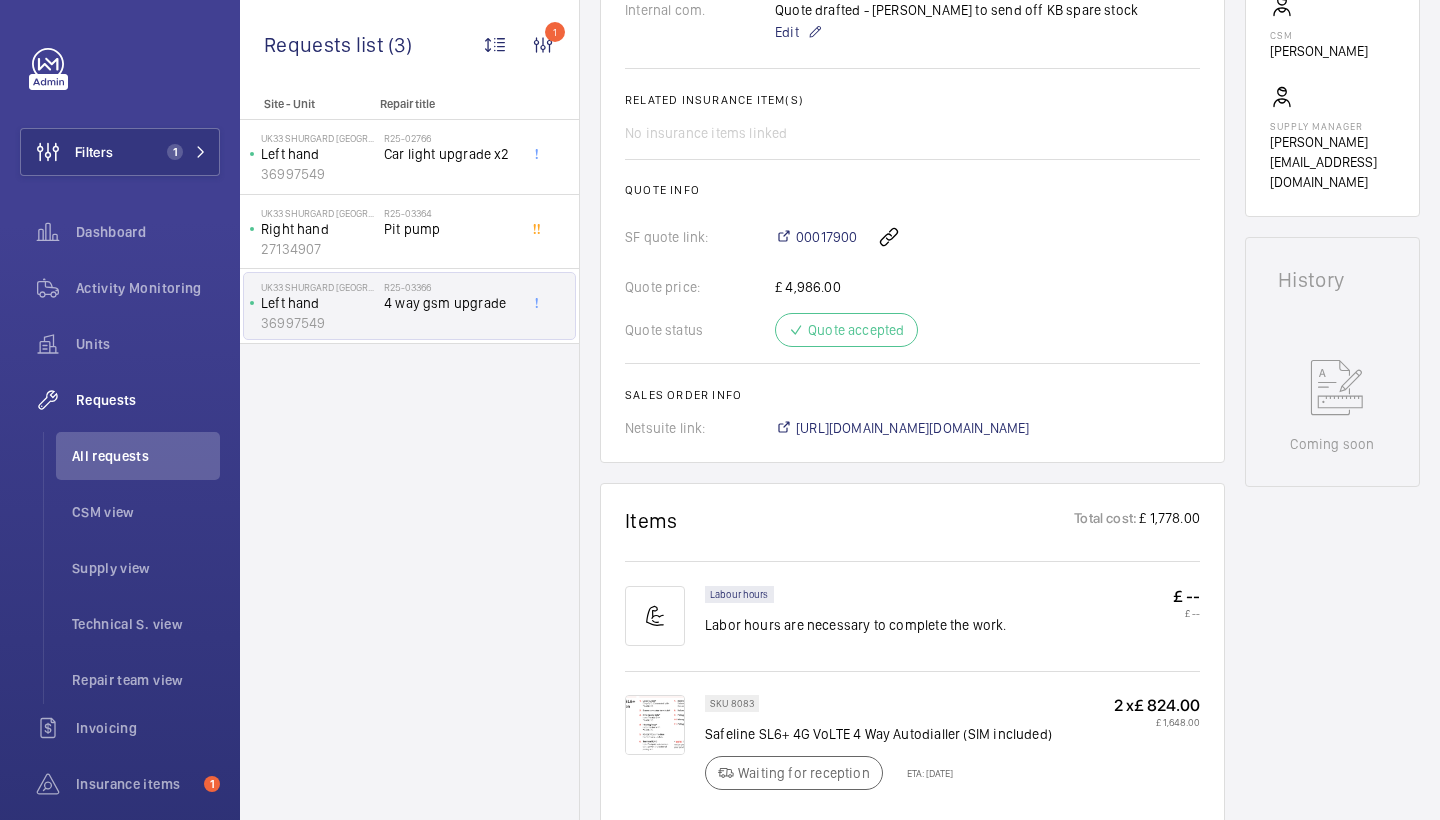 scroll, scrollTop: 1539, scrollLeft: 0, axis: vertical 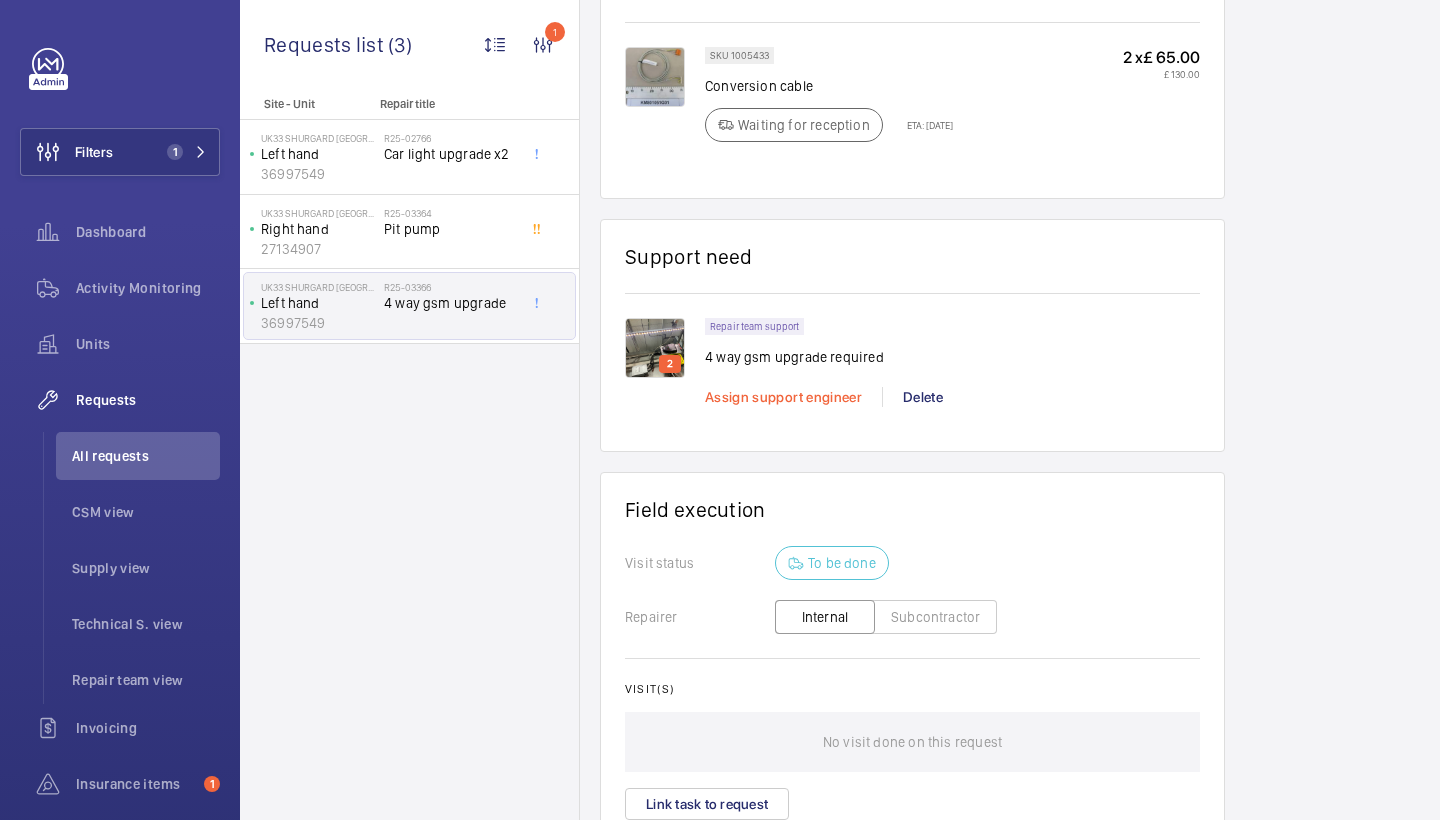 click on "Assign support engineer" 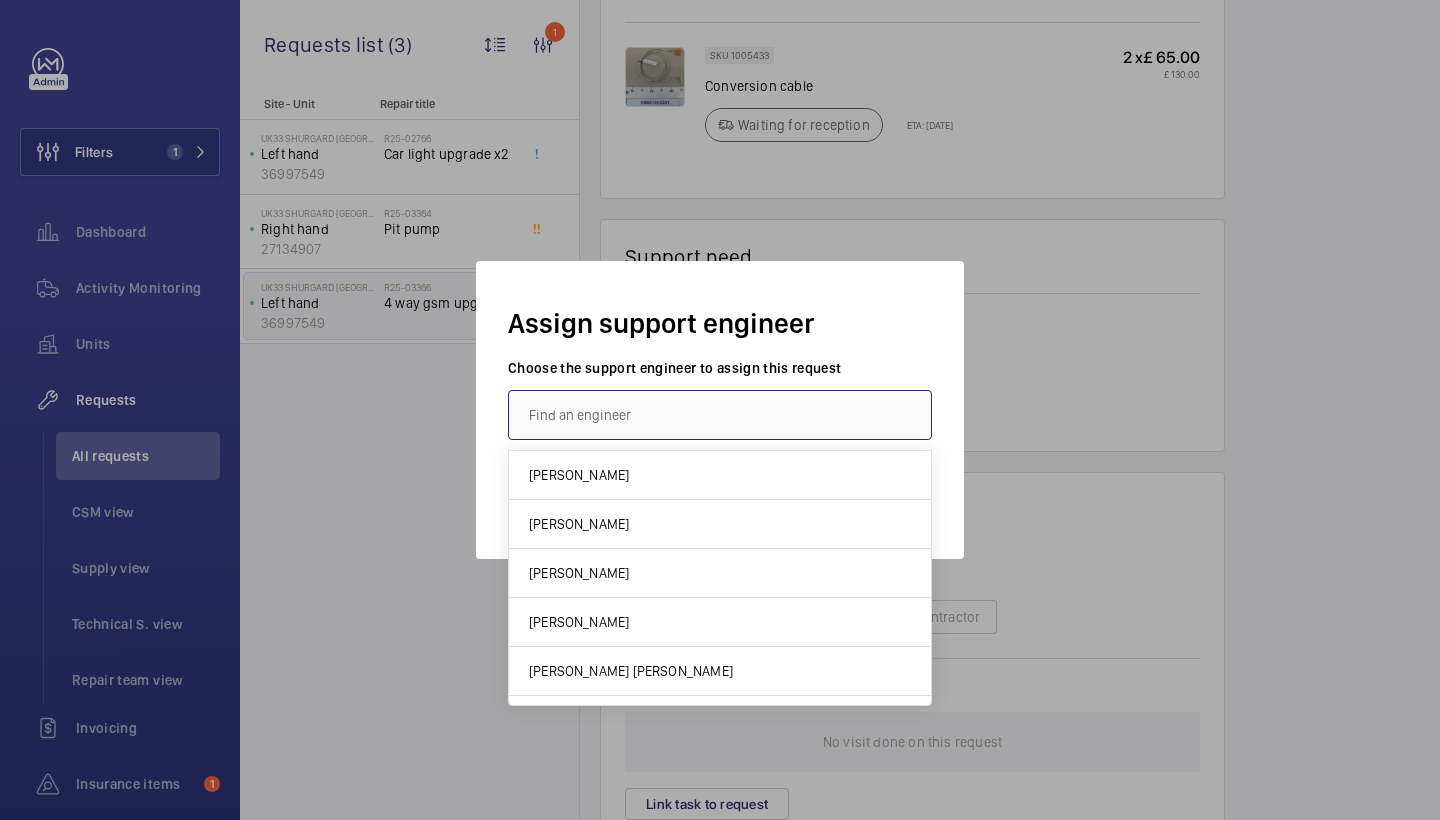 click at bounding box center (720, 415) 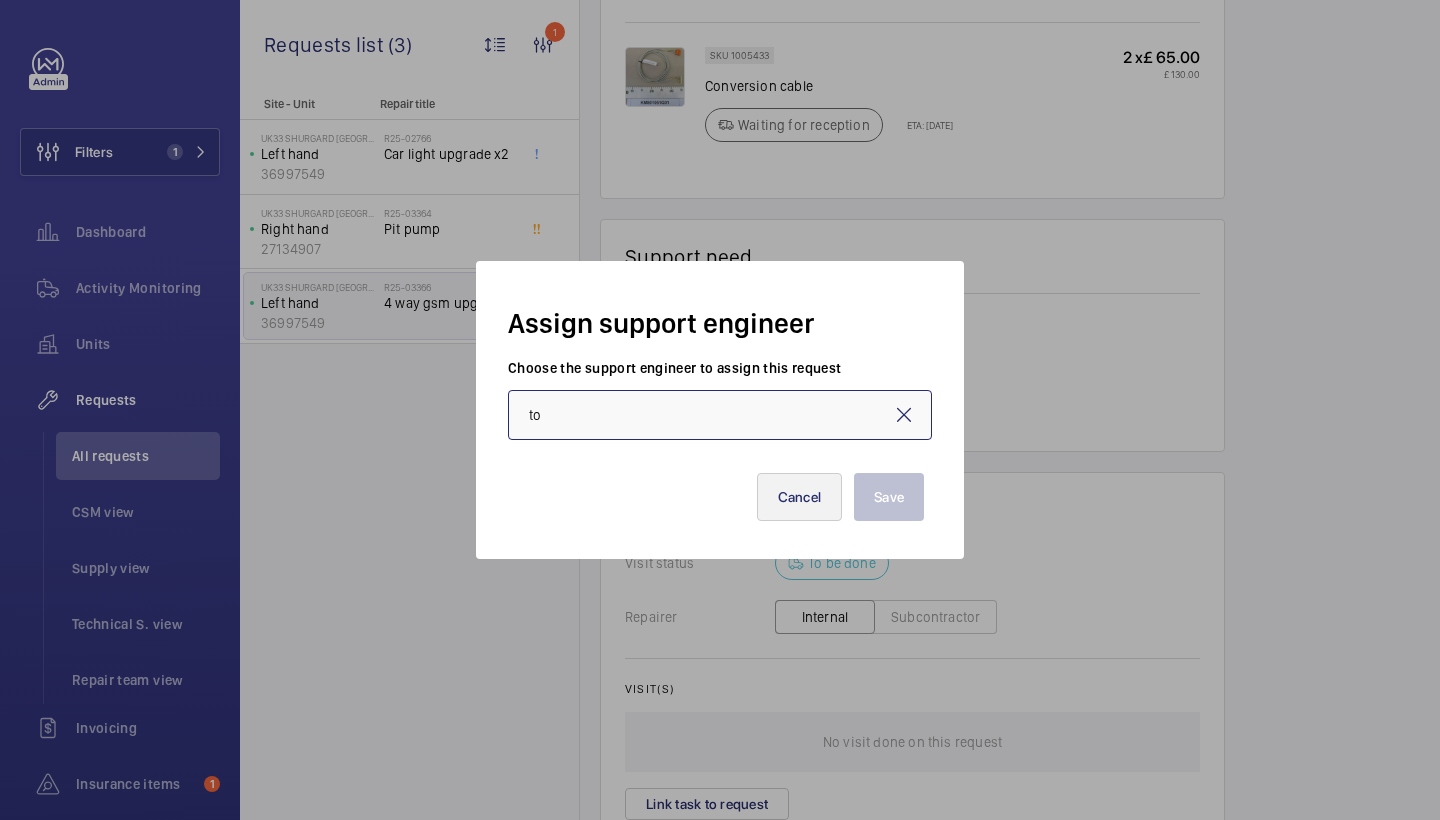 type on "t" 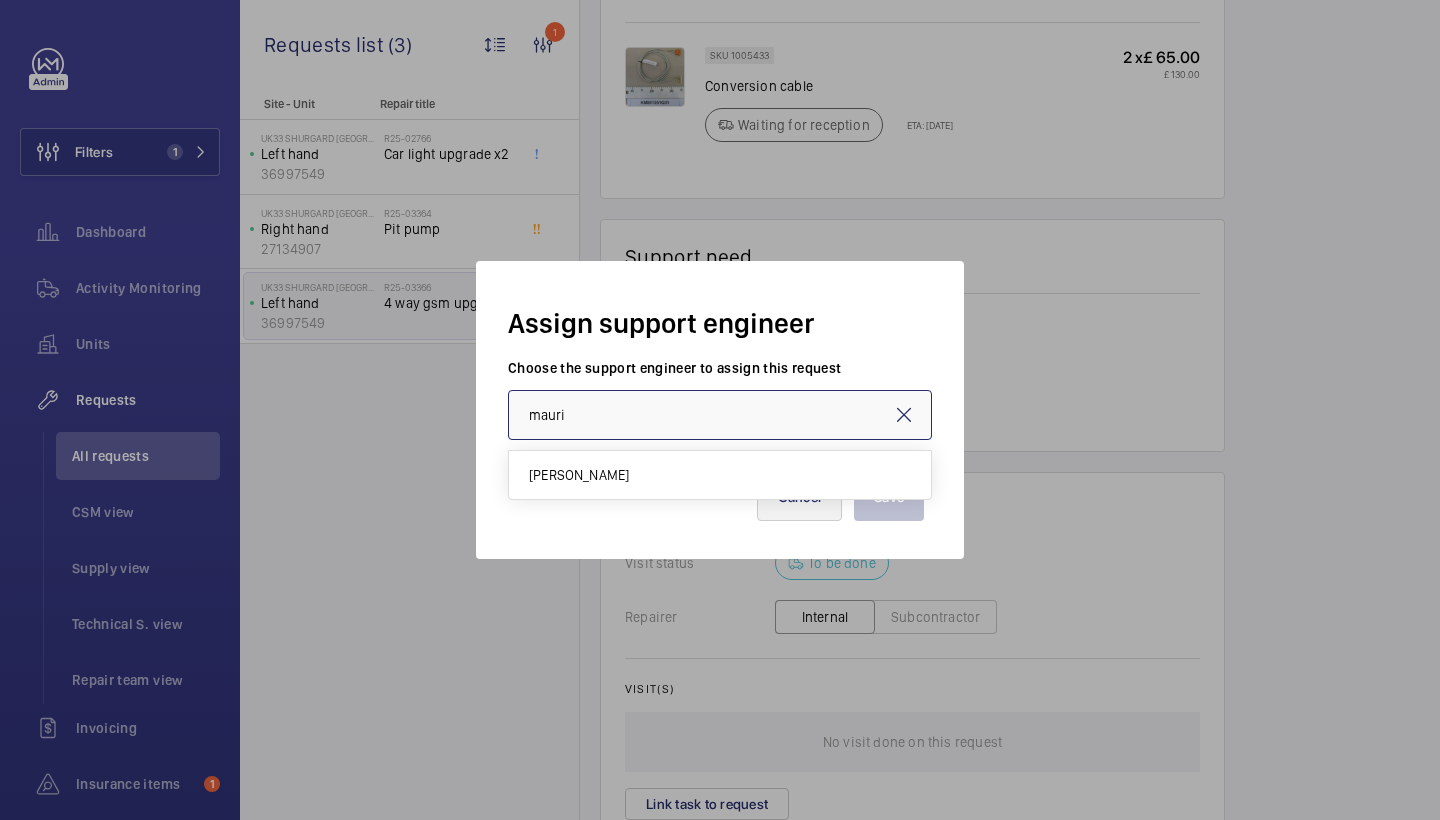 type on "mauri" 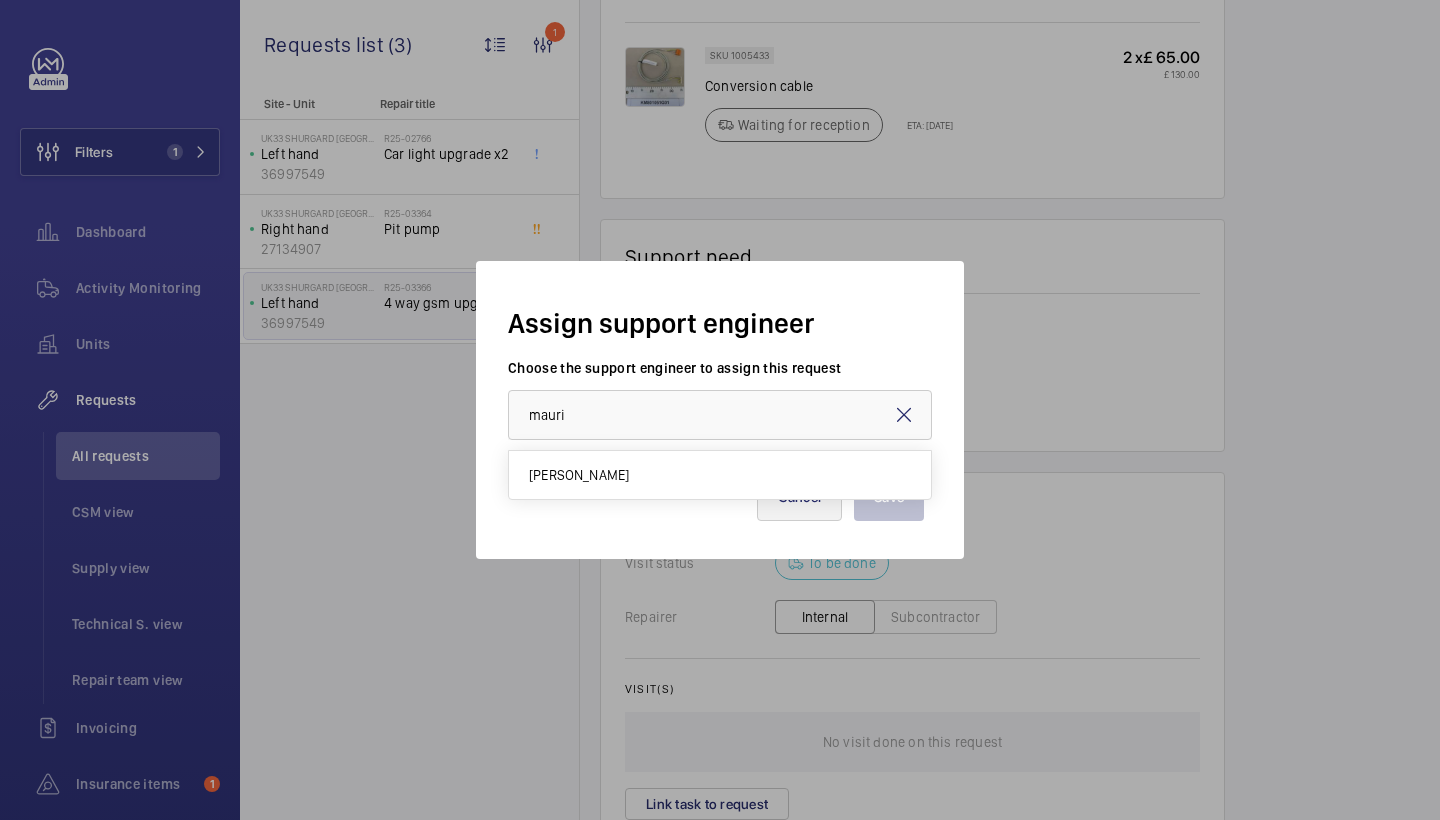 click on "Cancel" at bounding box center (800, 497) 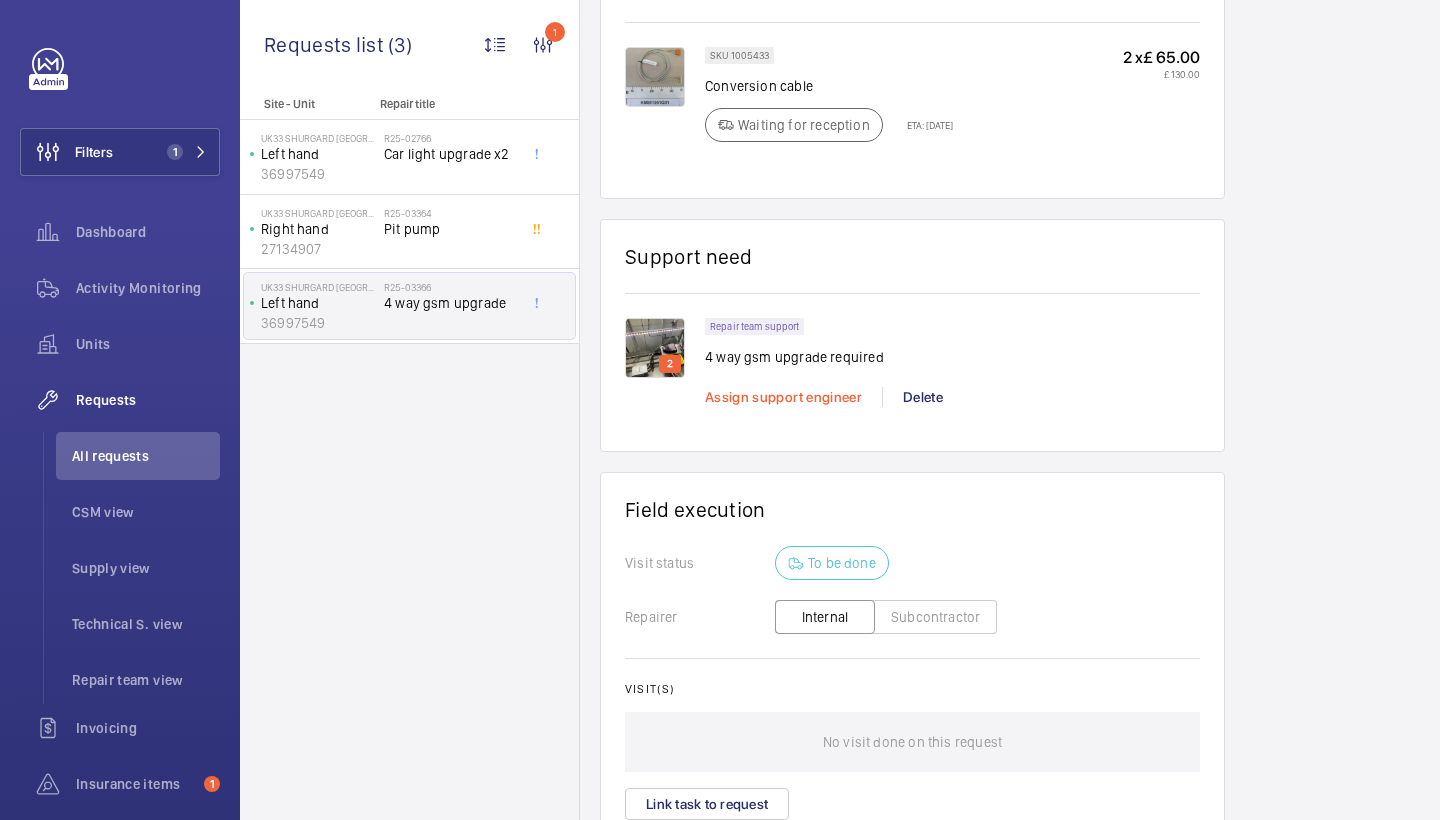 click on "Assign support engineer" 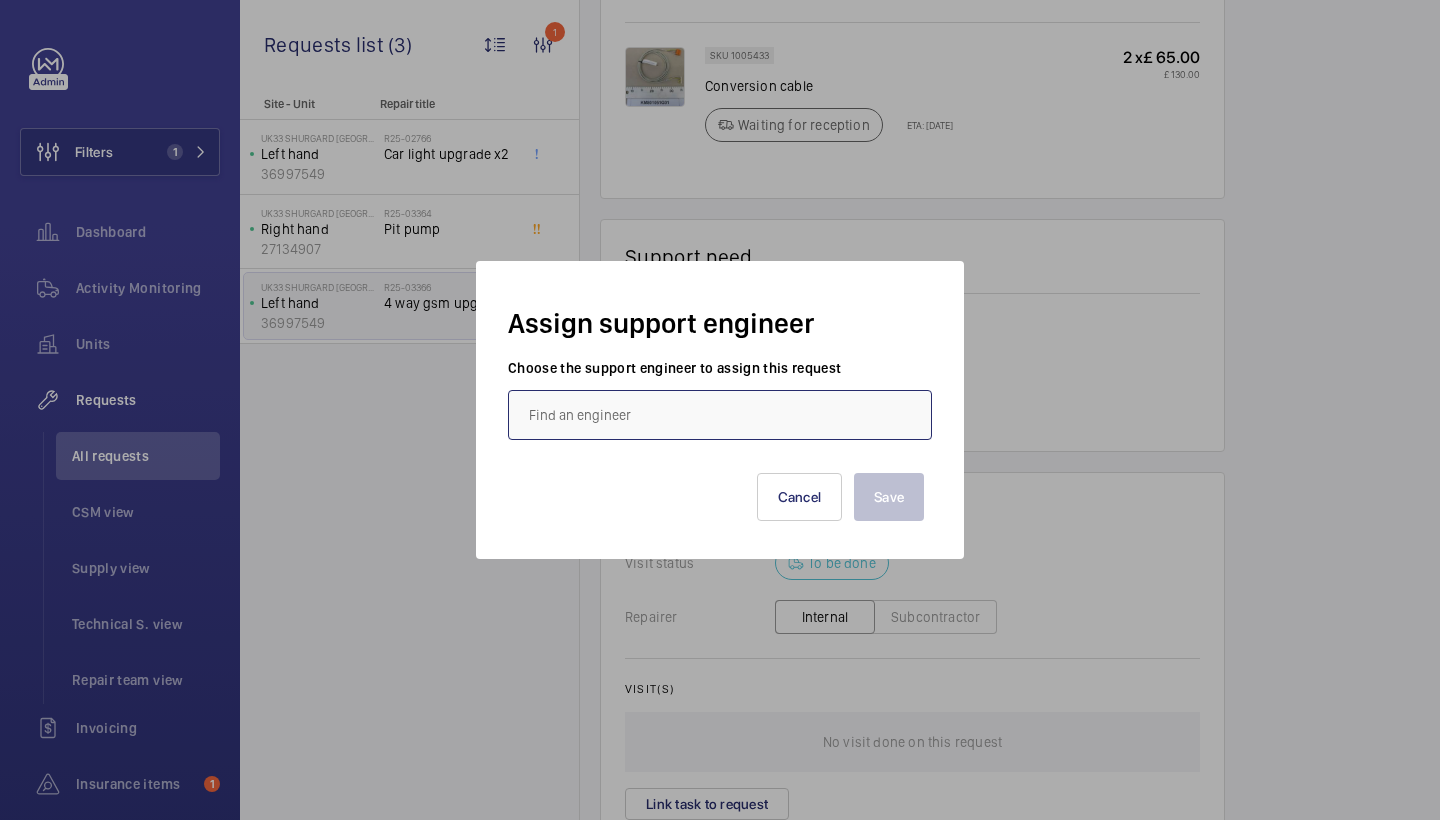 click at bounding box center (720, 415) 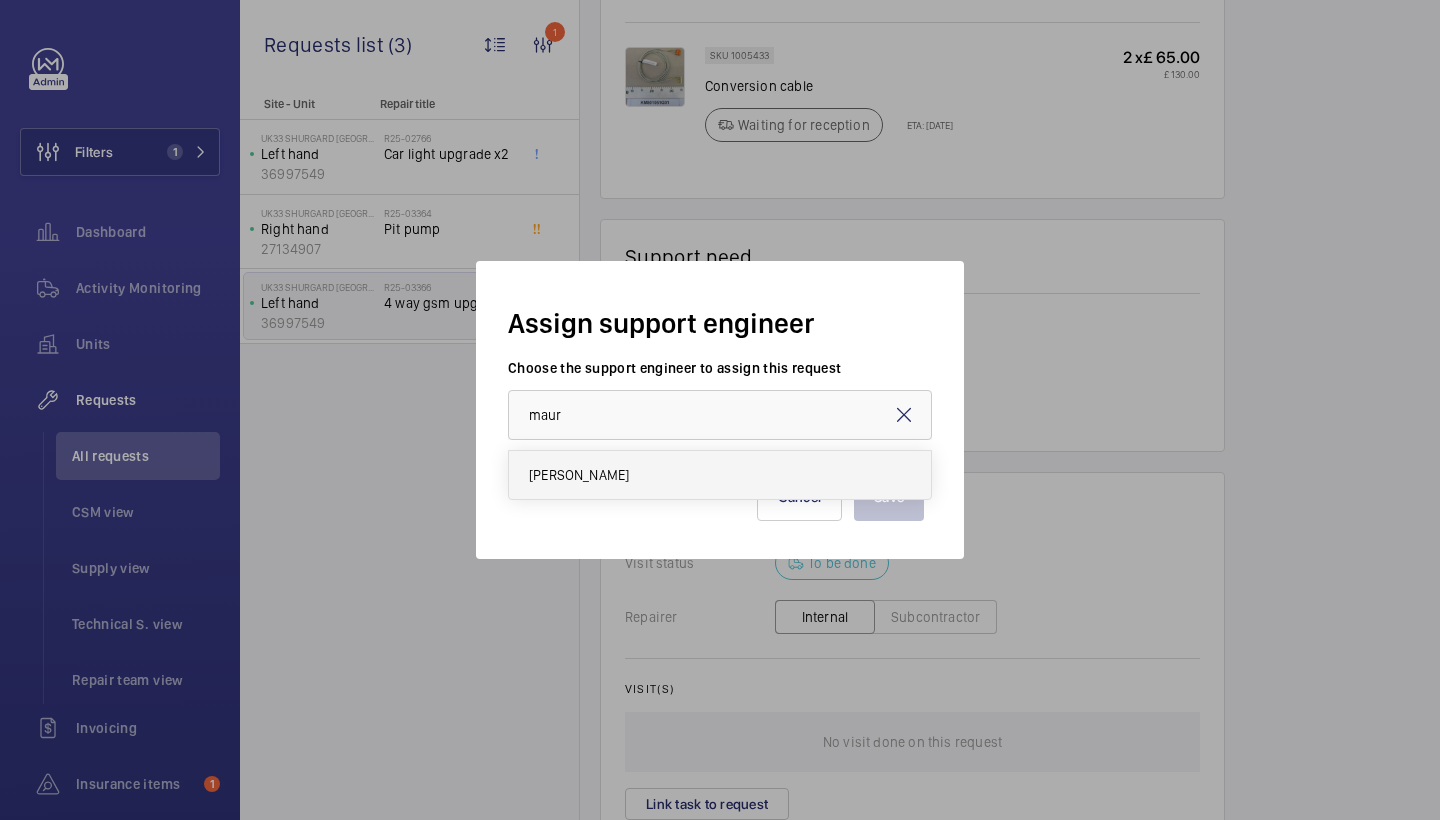 click on "[PERSON_NAME]" at bounding box center [720, 475] 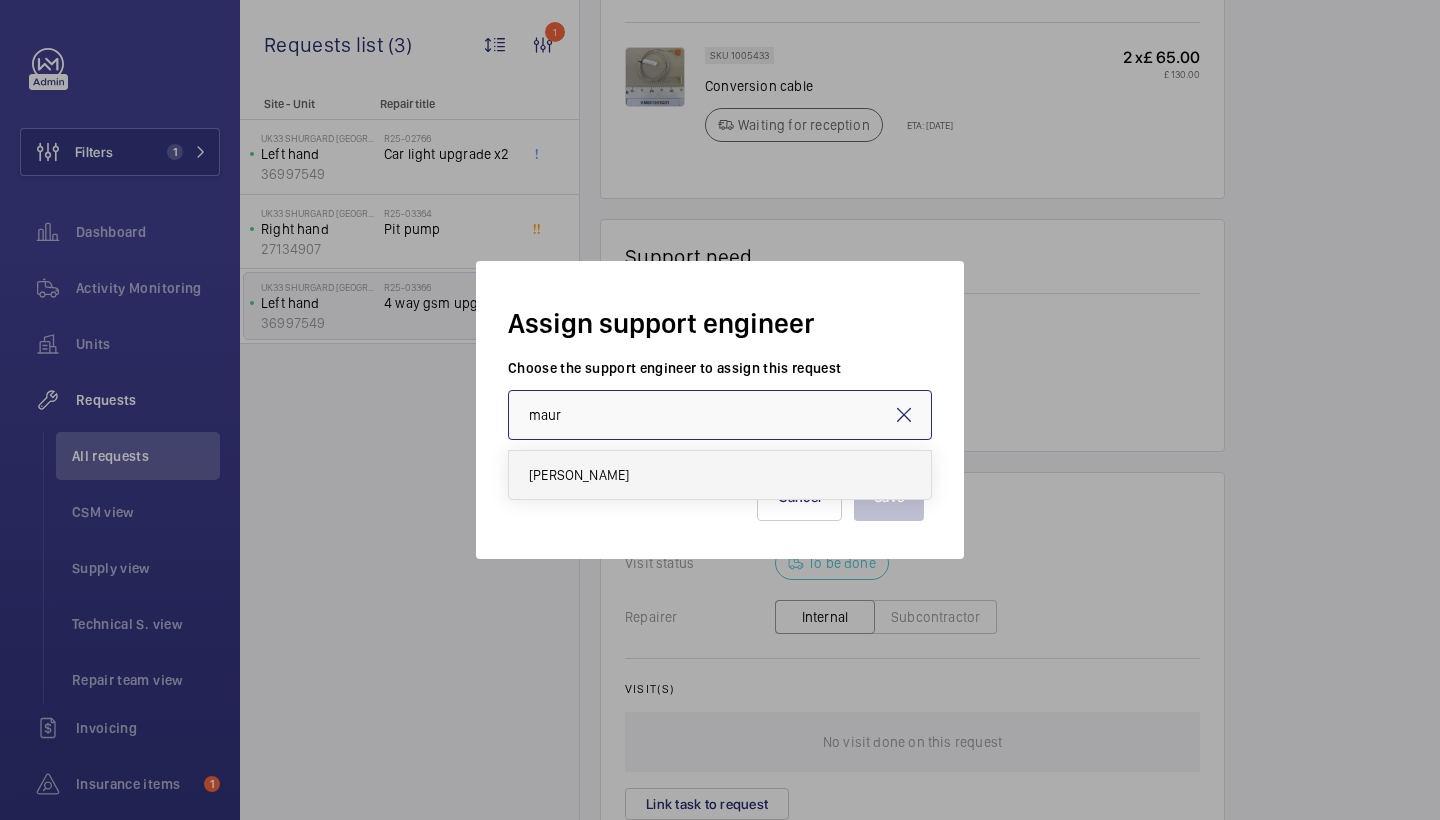 type on "[PERSON_NAME]" 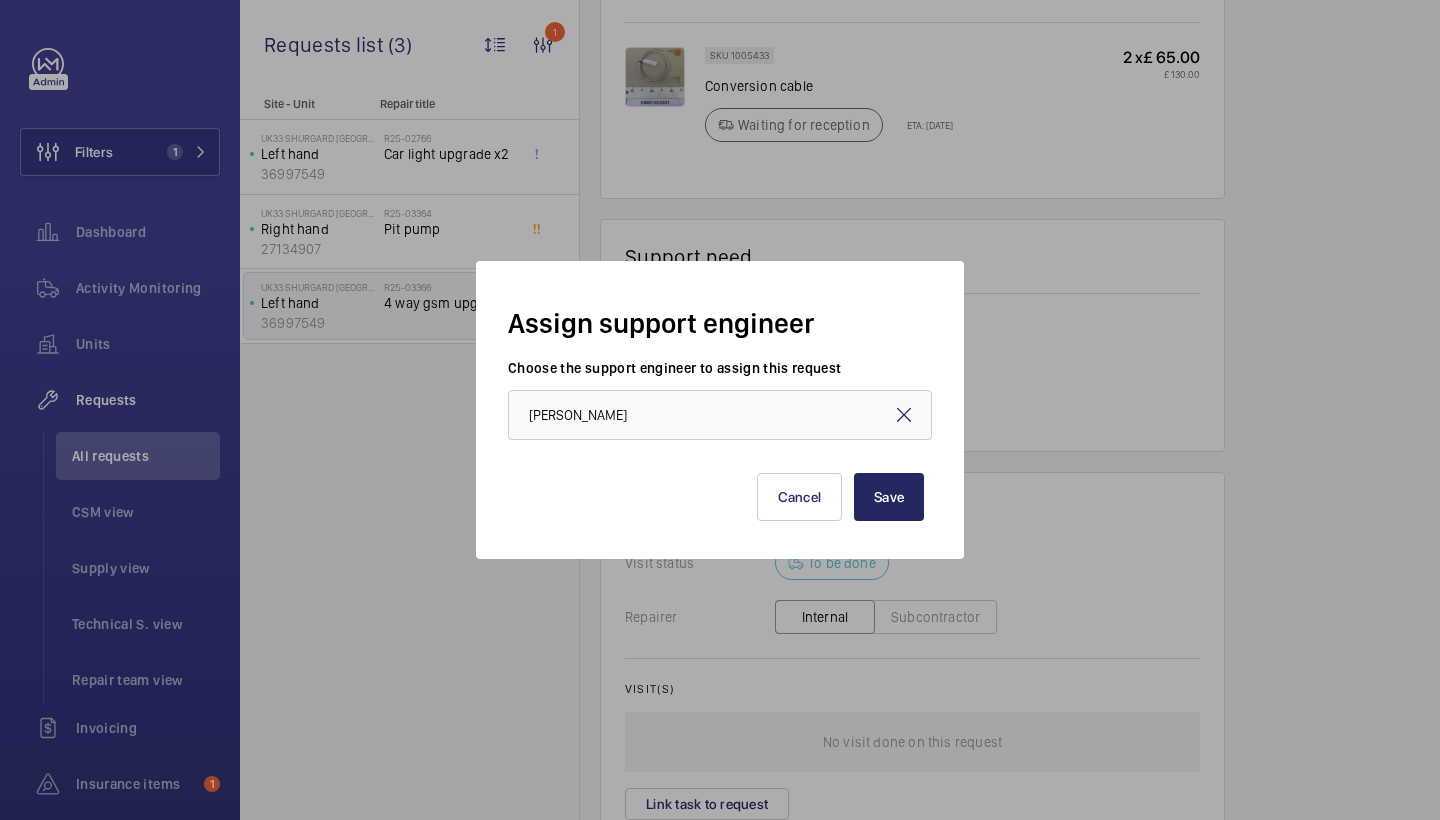 click on "Save" at bounding box center [889, 497] 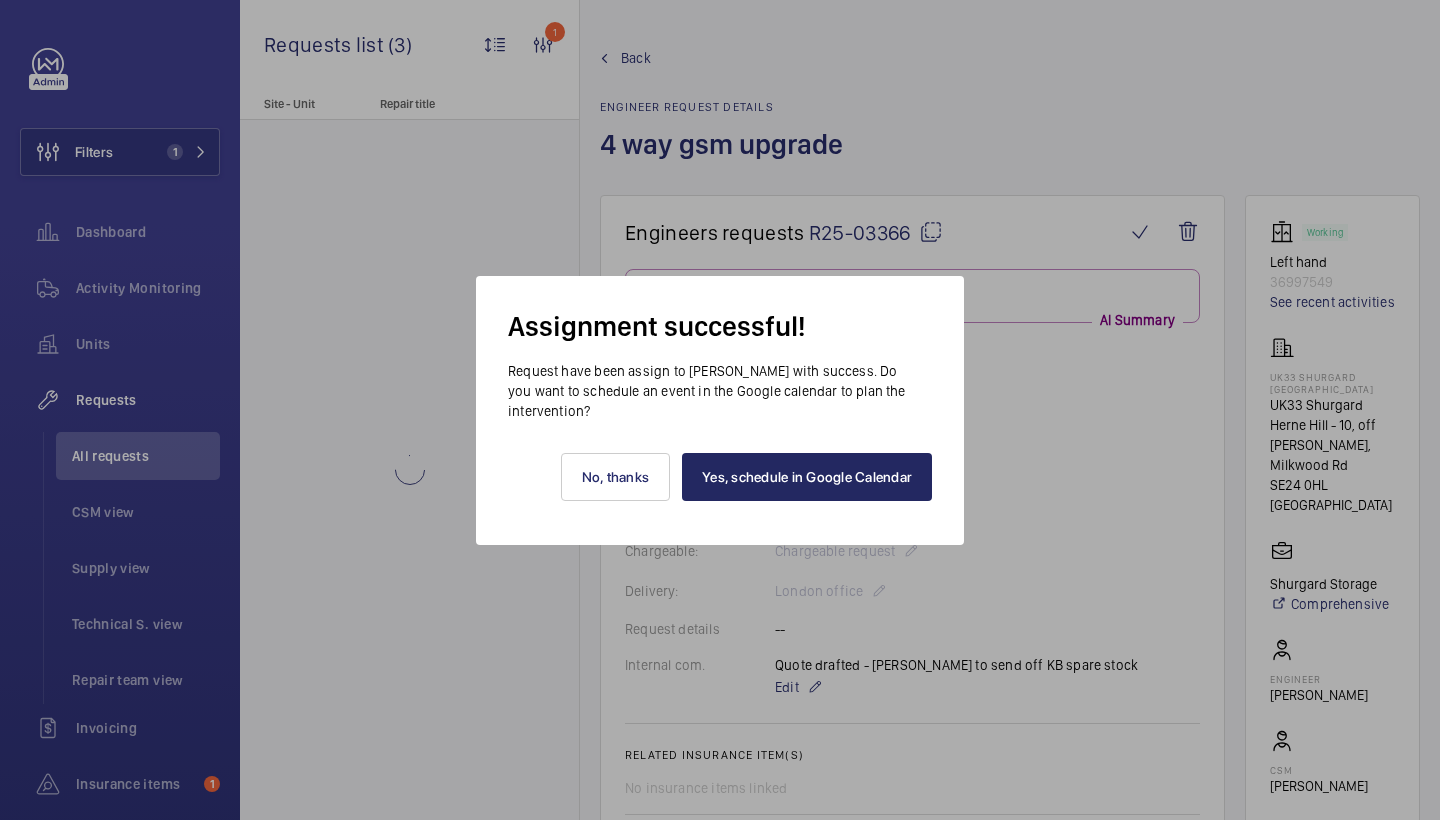 click on "Yes, schedule in Google Calendar" at bounding box center (807, 477) 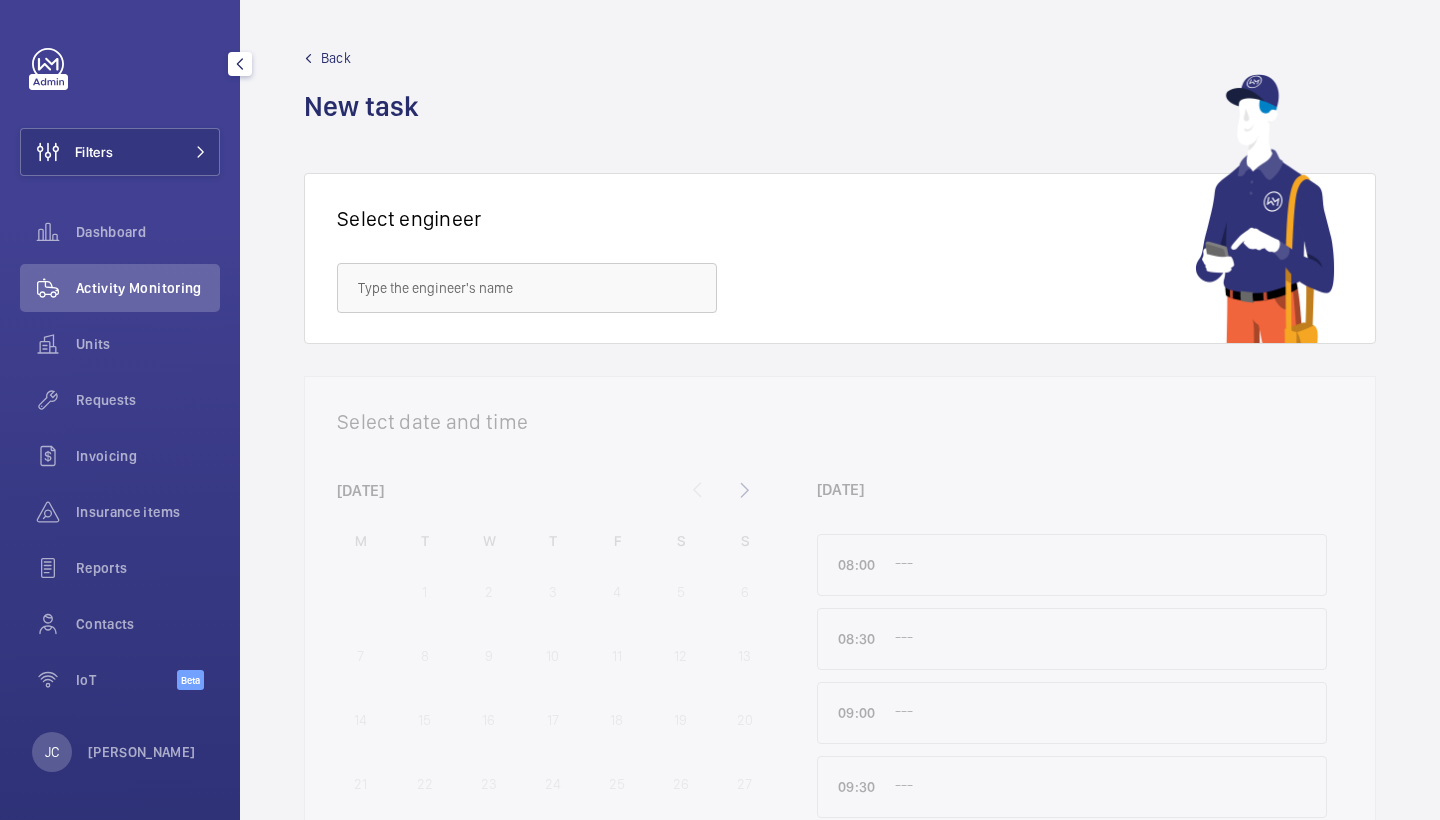 click on "Filters" 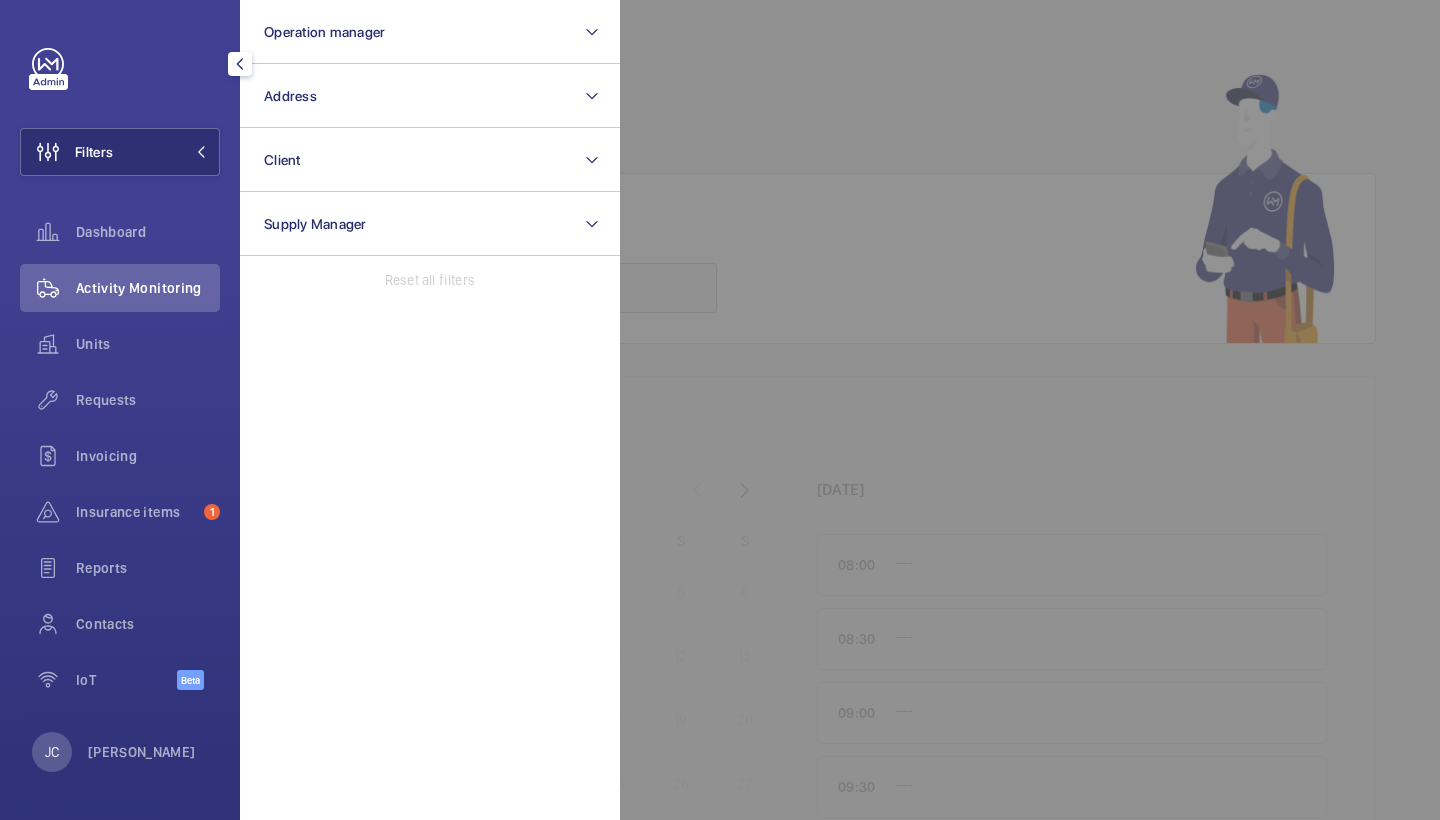 scroll, scrollTop: 0, scrollLeft: 0, axis: both 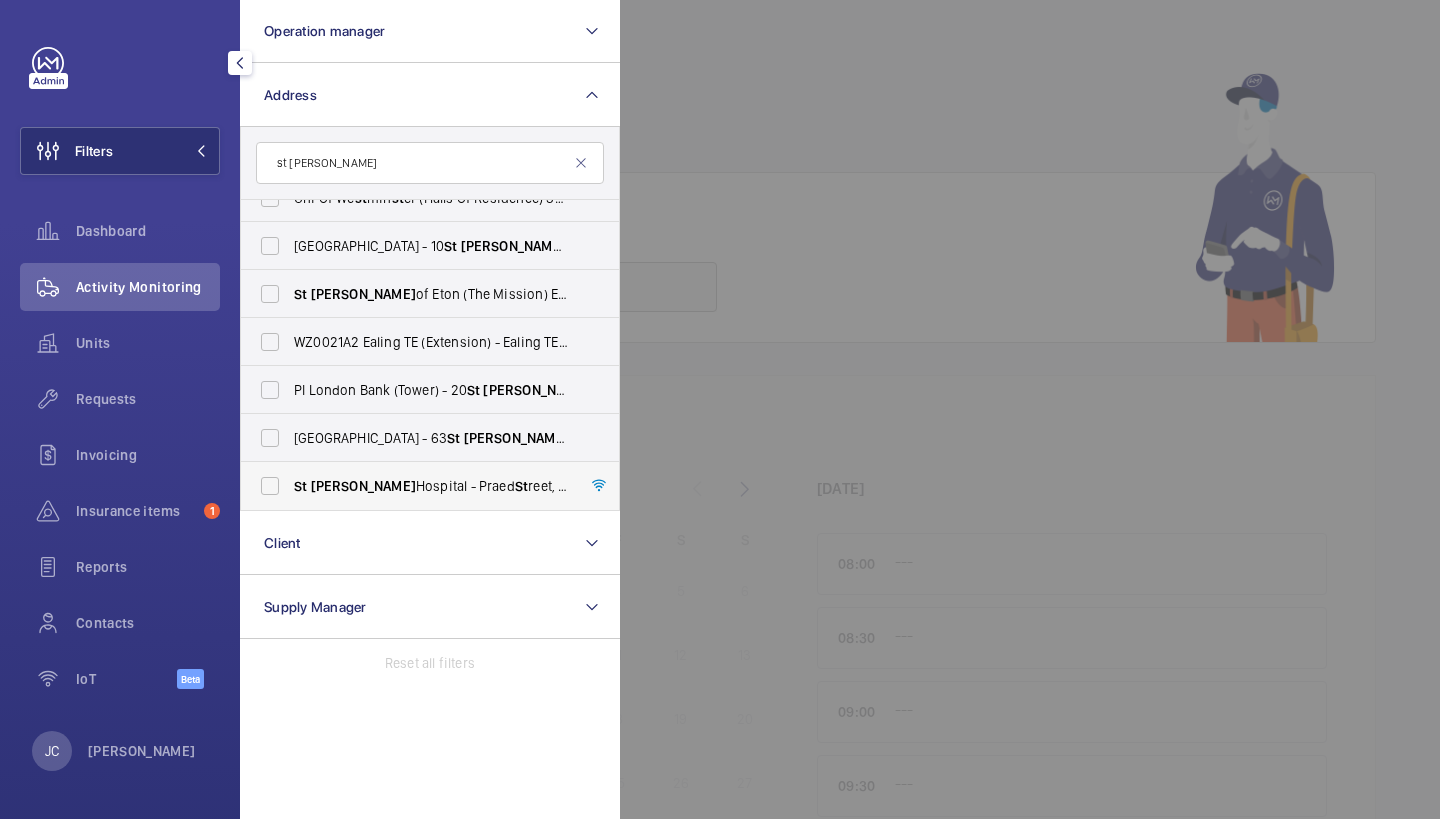 type on "st mary" 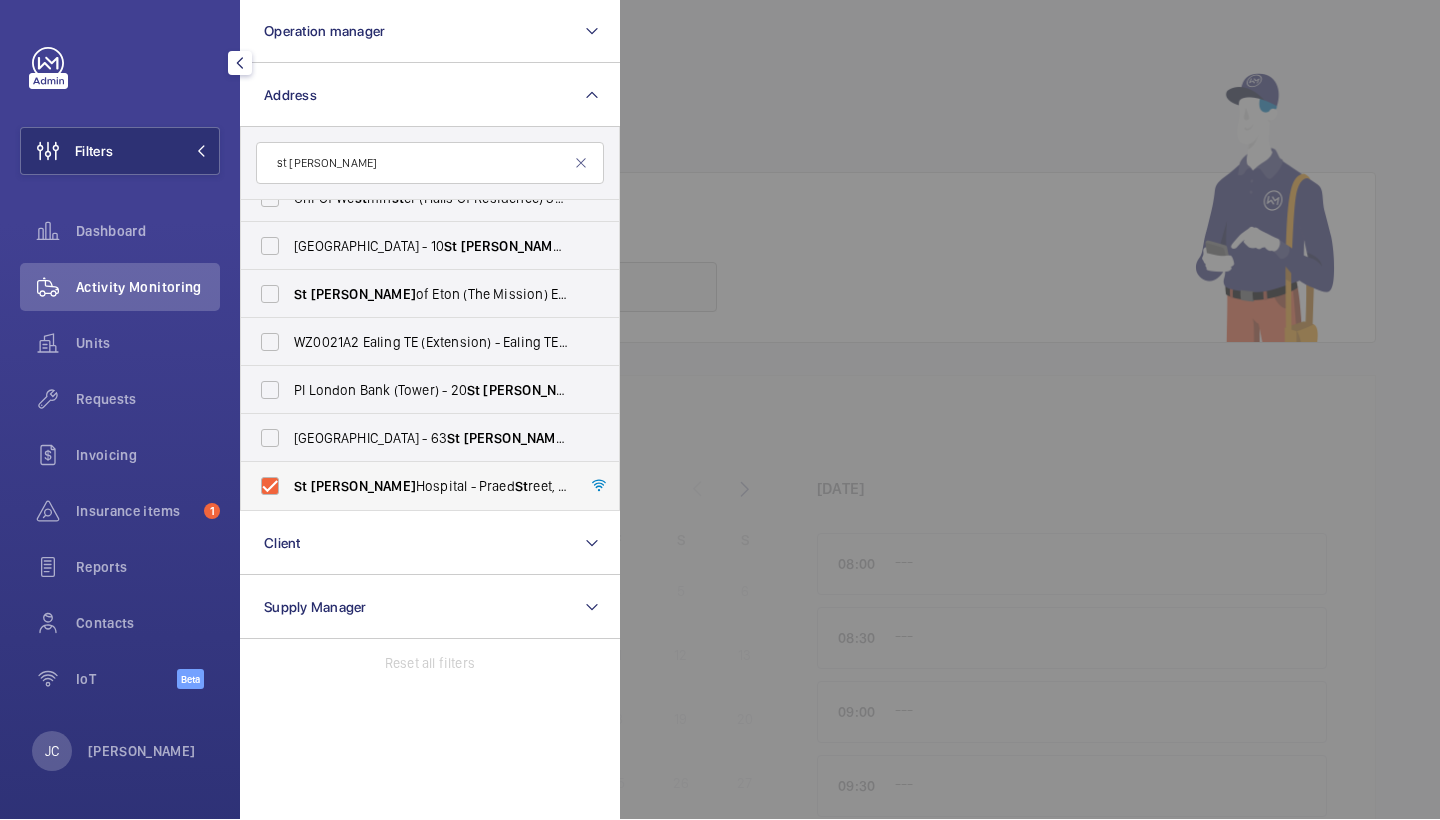 checkbox on "true" 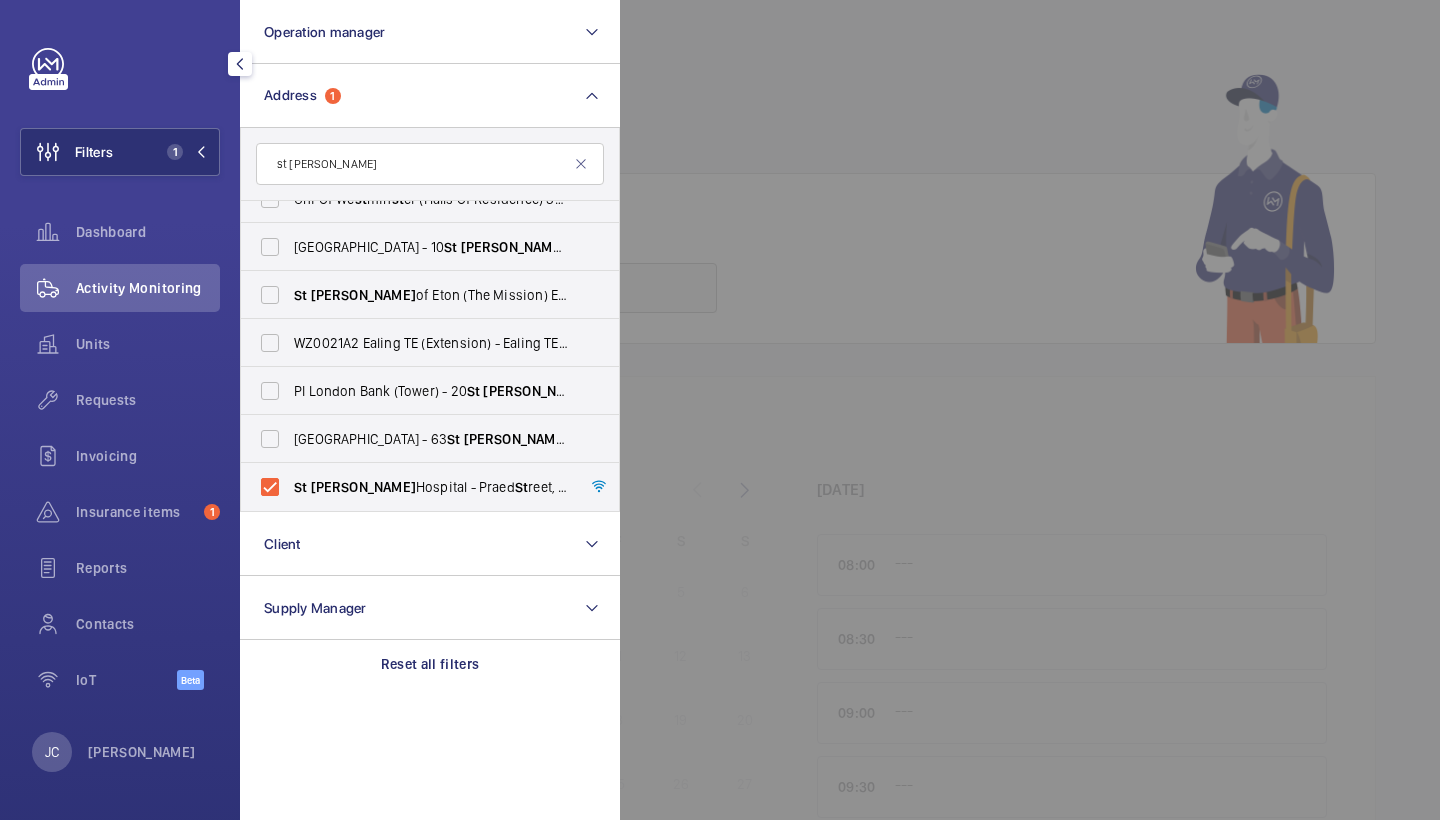 click on "Activity Monitoring" 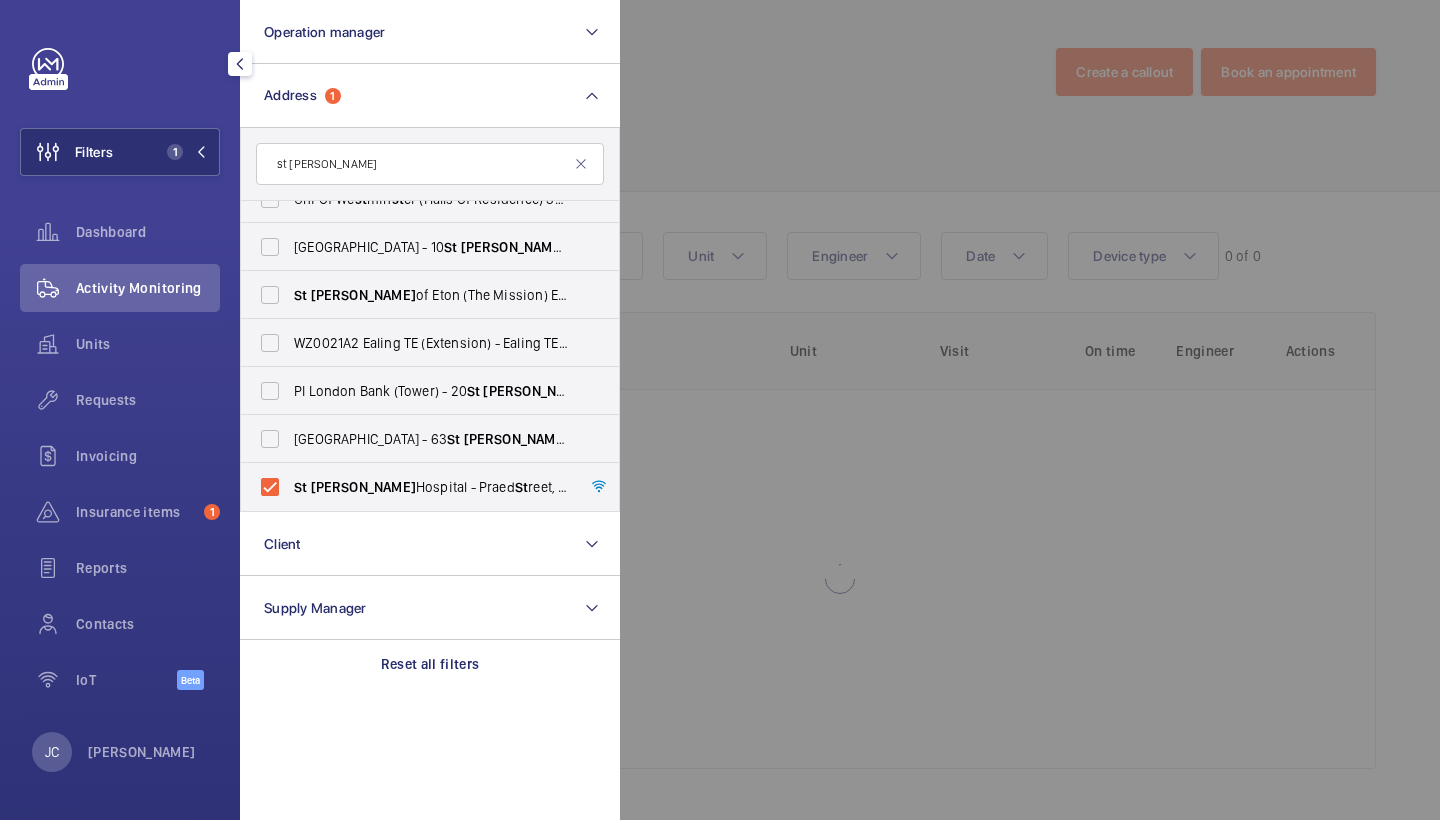 click 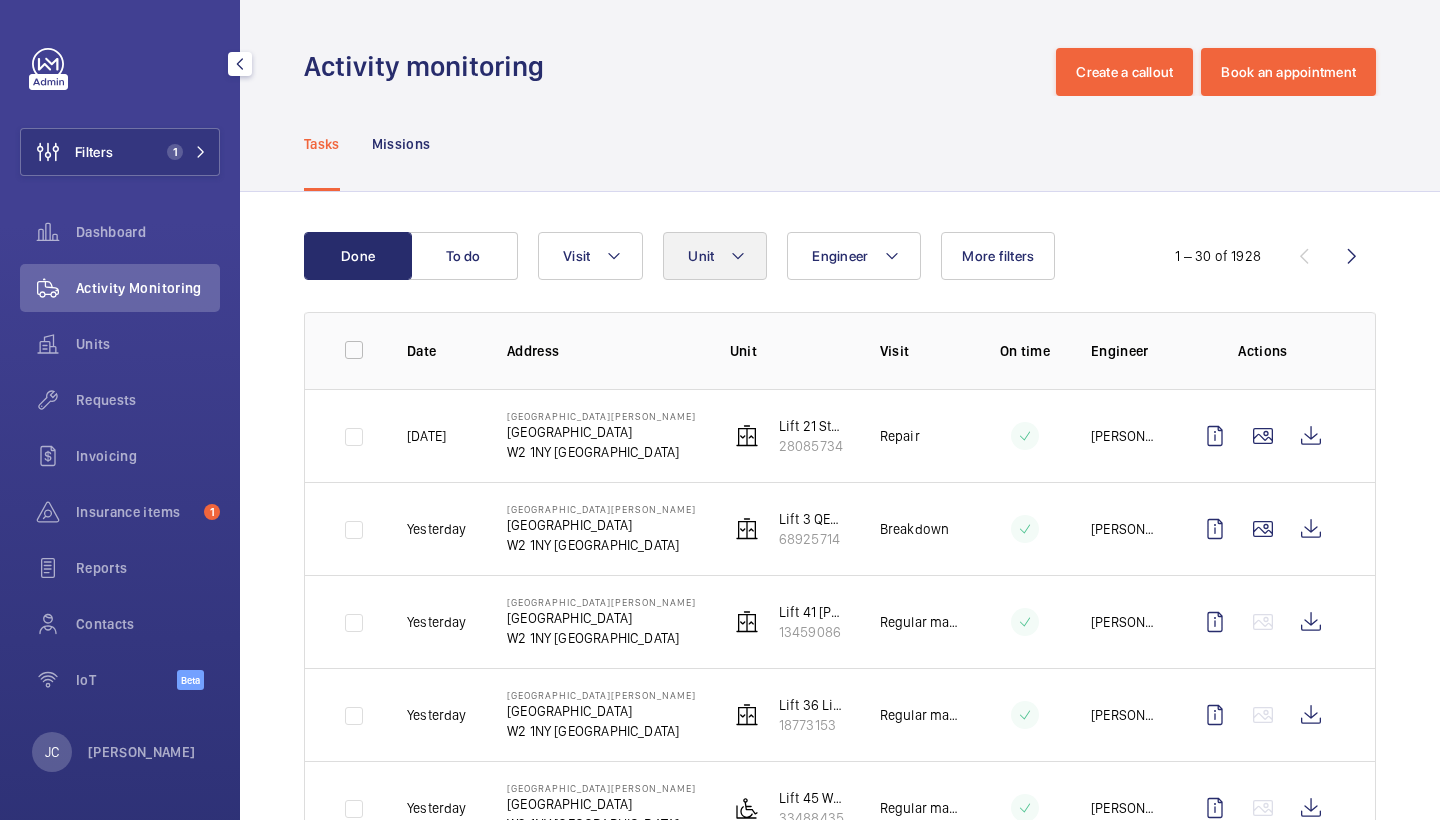click on "Unit" 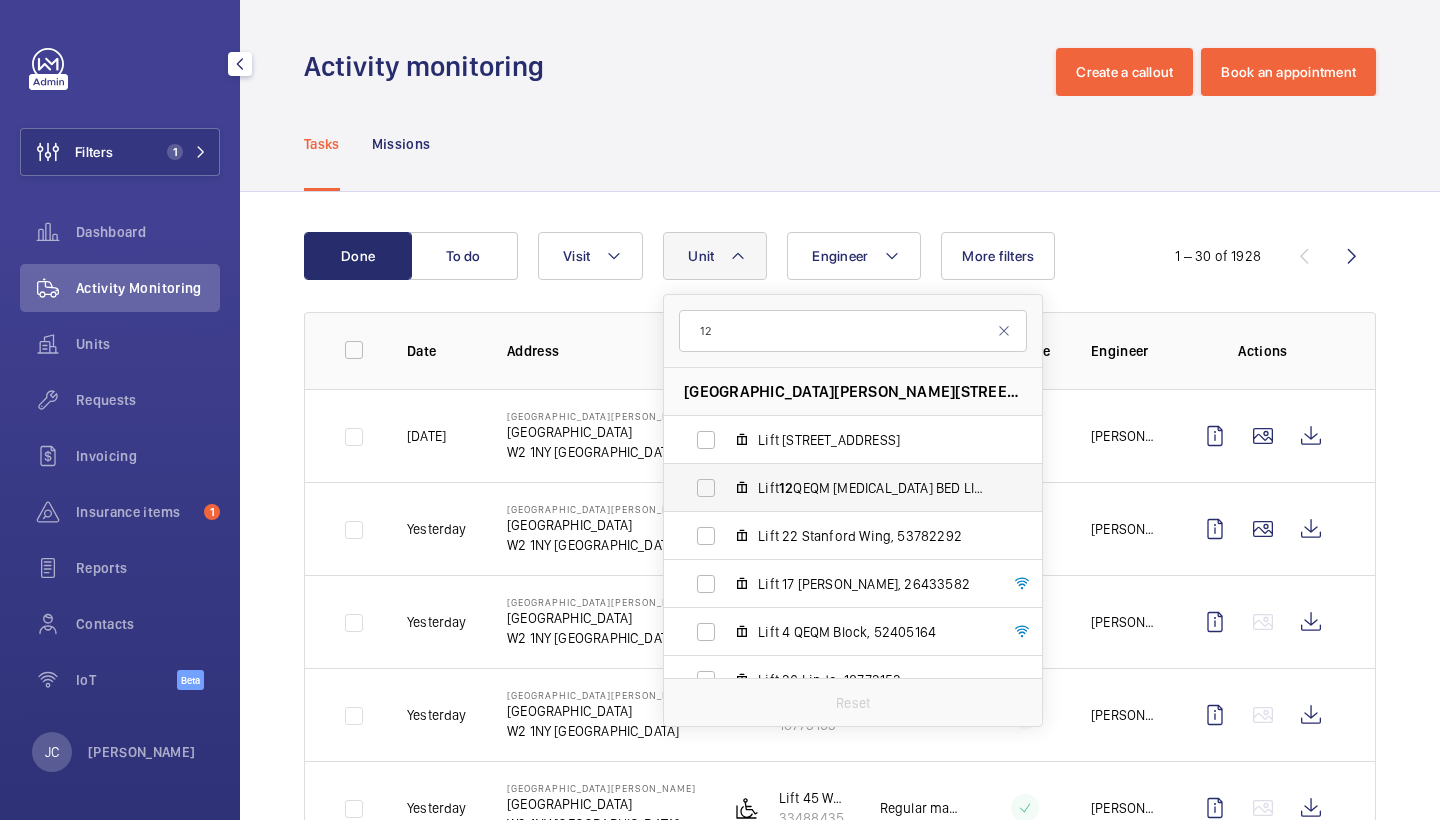 type on "12" 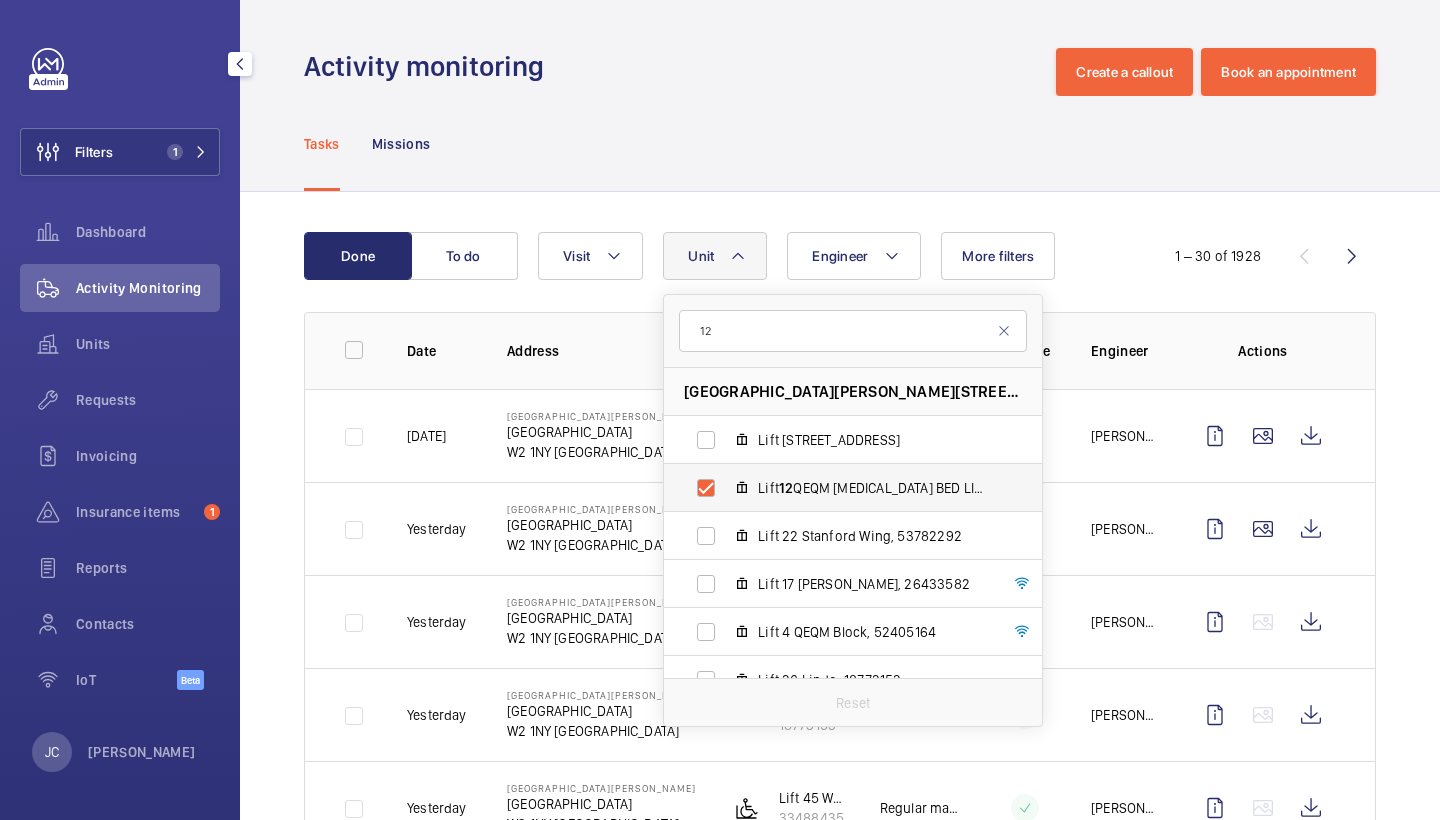 checkbox on "true" 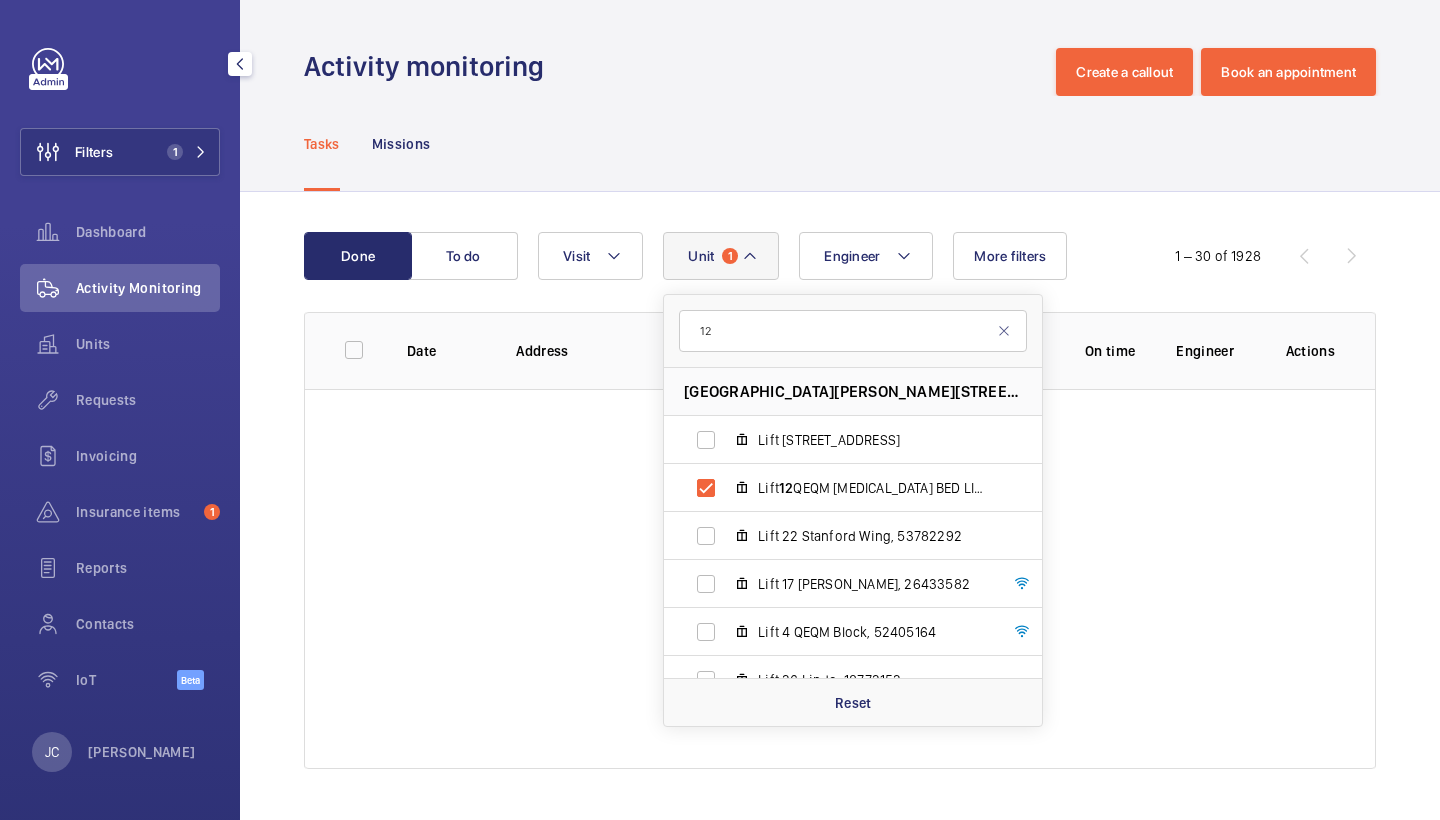 click on "Activity monitoring  Create a callout Book an appointment" 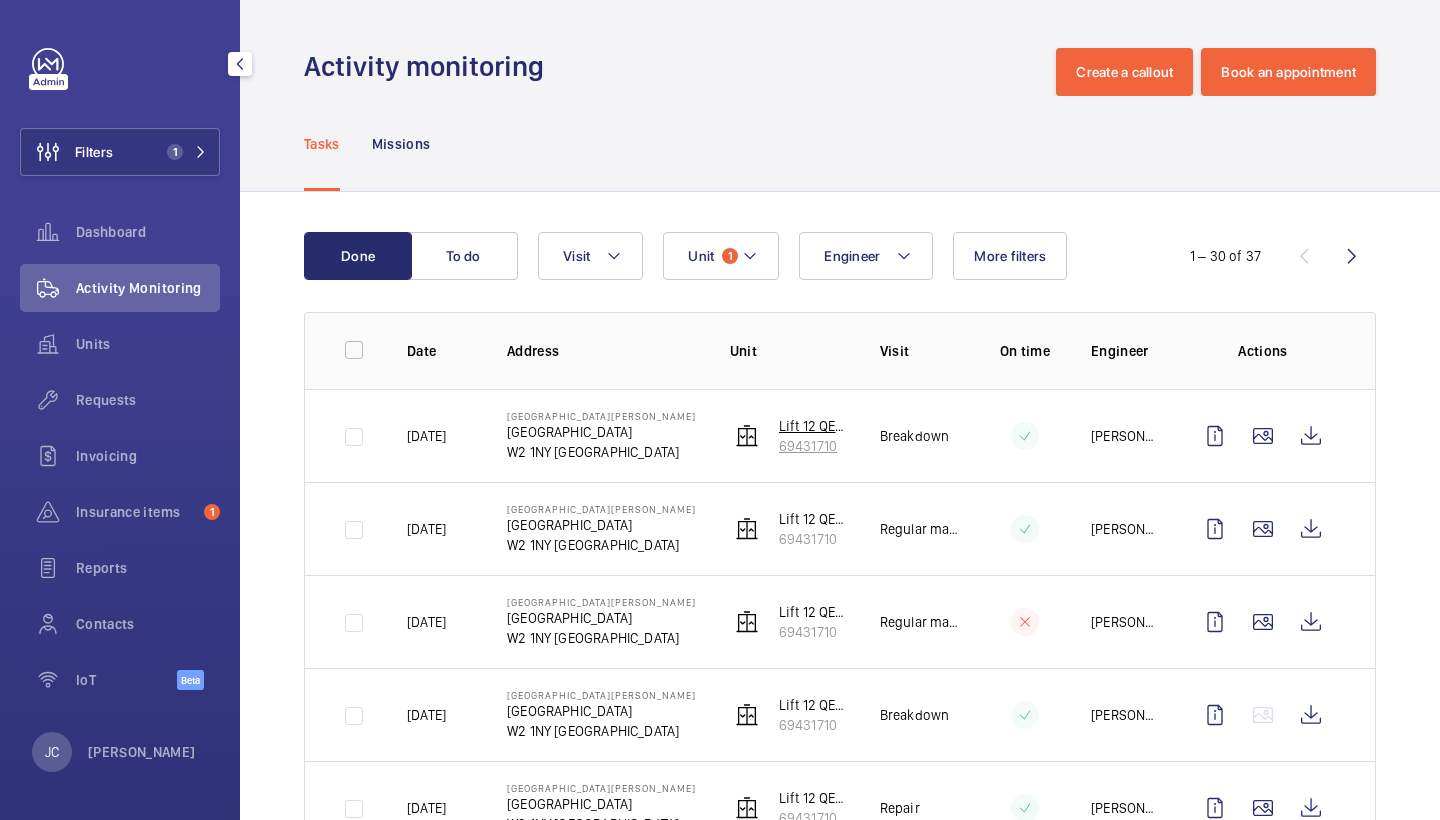 click on "69431710" 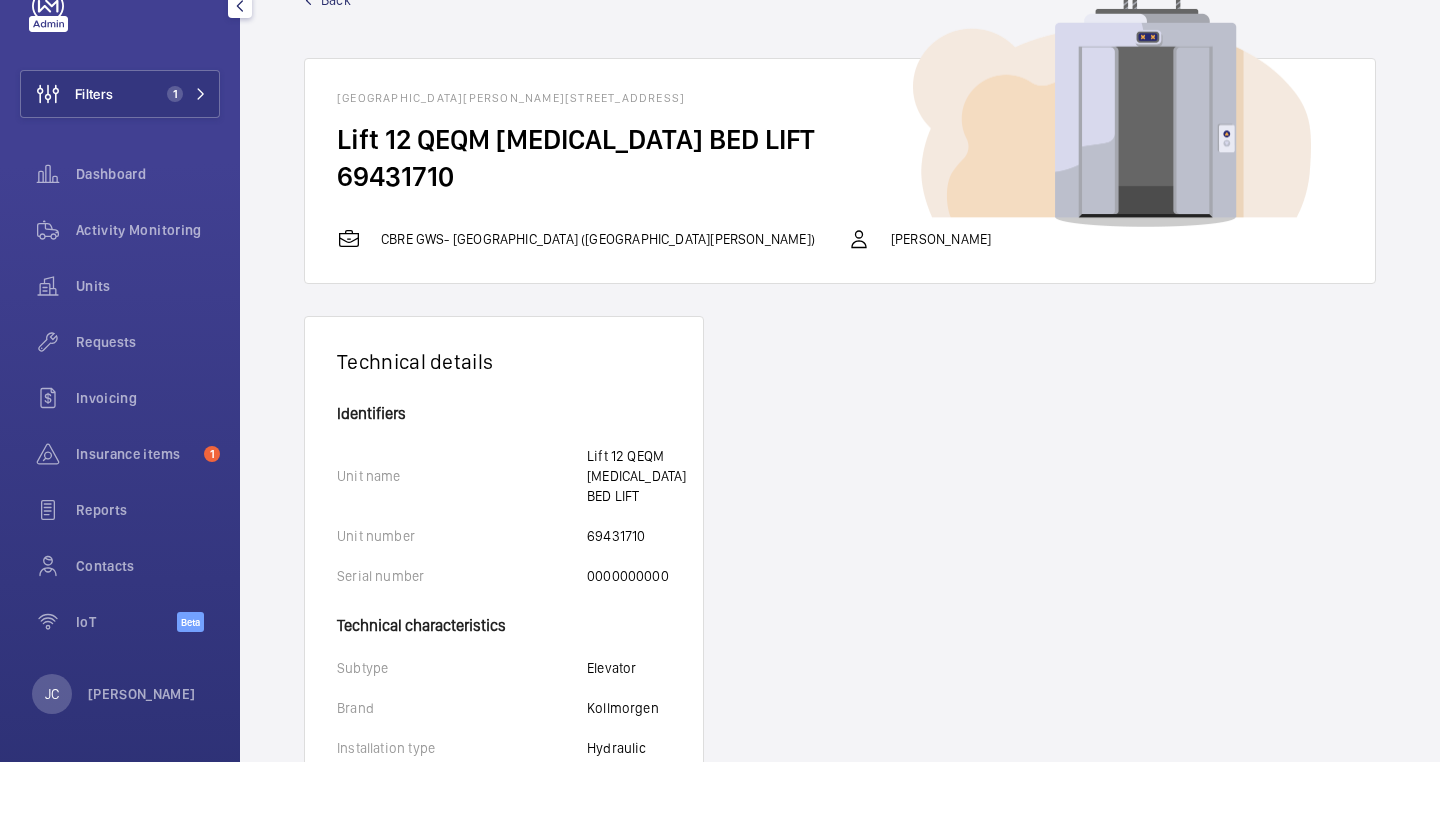 scroll, scrollTop: 0, scrollLeft: 0, axis: both 